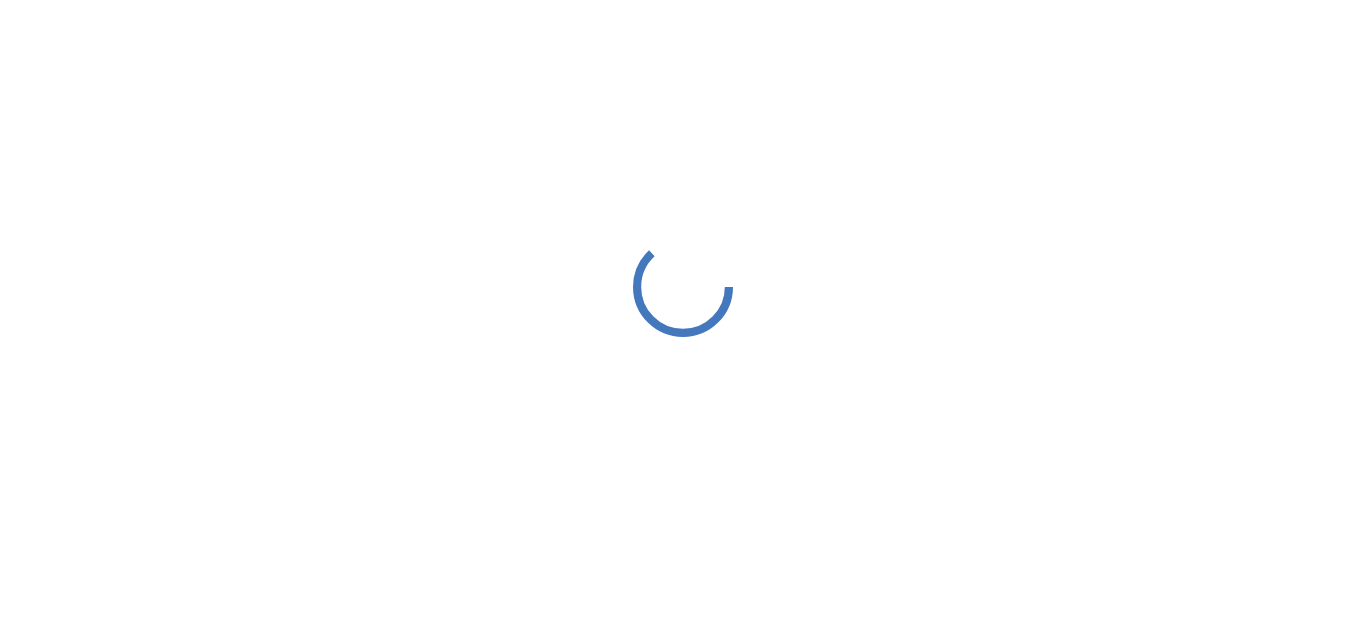 scroll, scrollTop: 0, scrollLeft: 0, axis: both 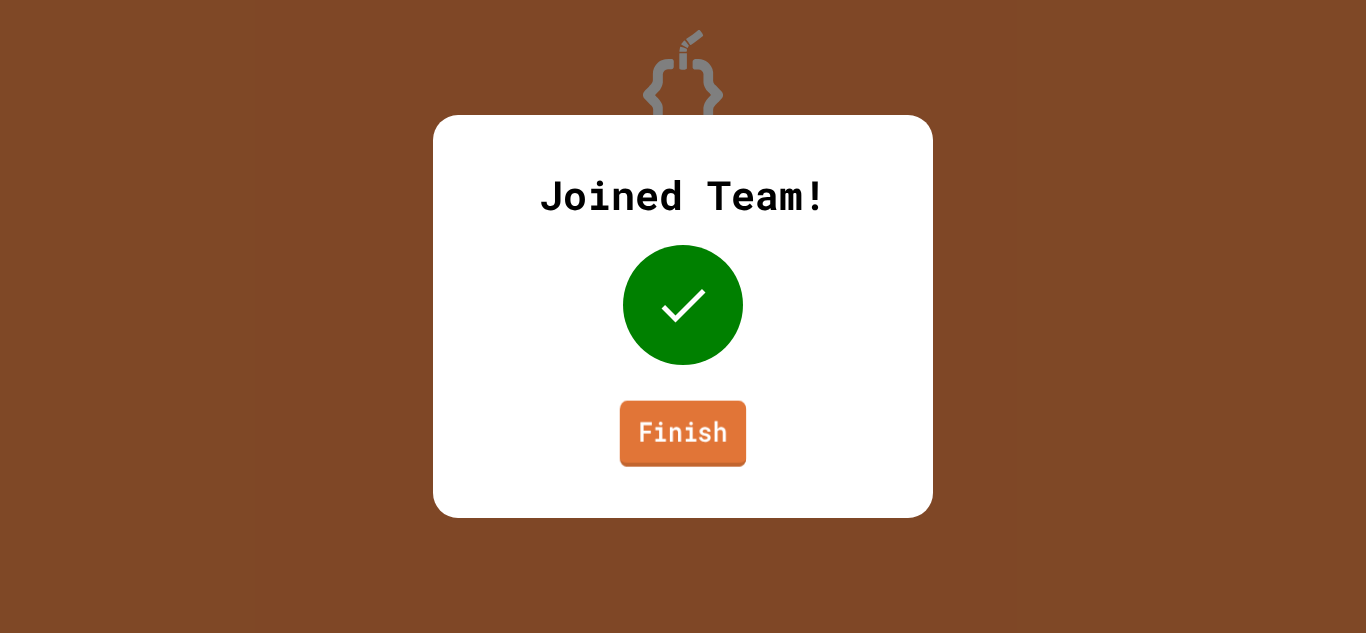 click on "Finish" at bounding box center [683, 434] 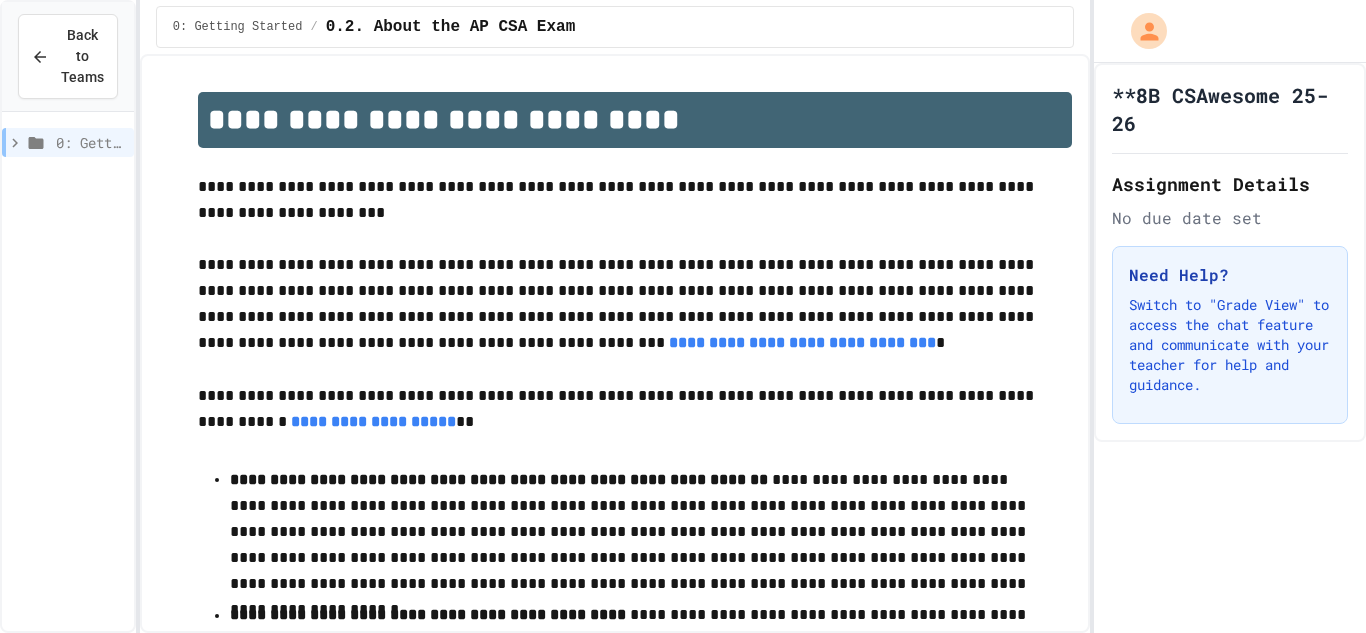 click on "**********" at bounding box center [635, 410] 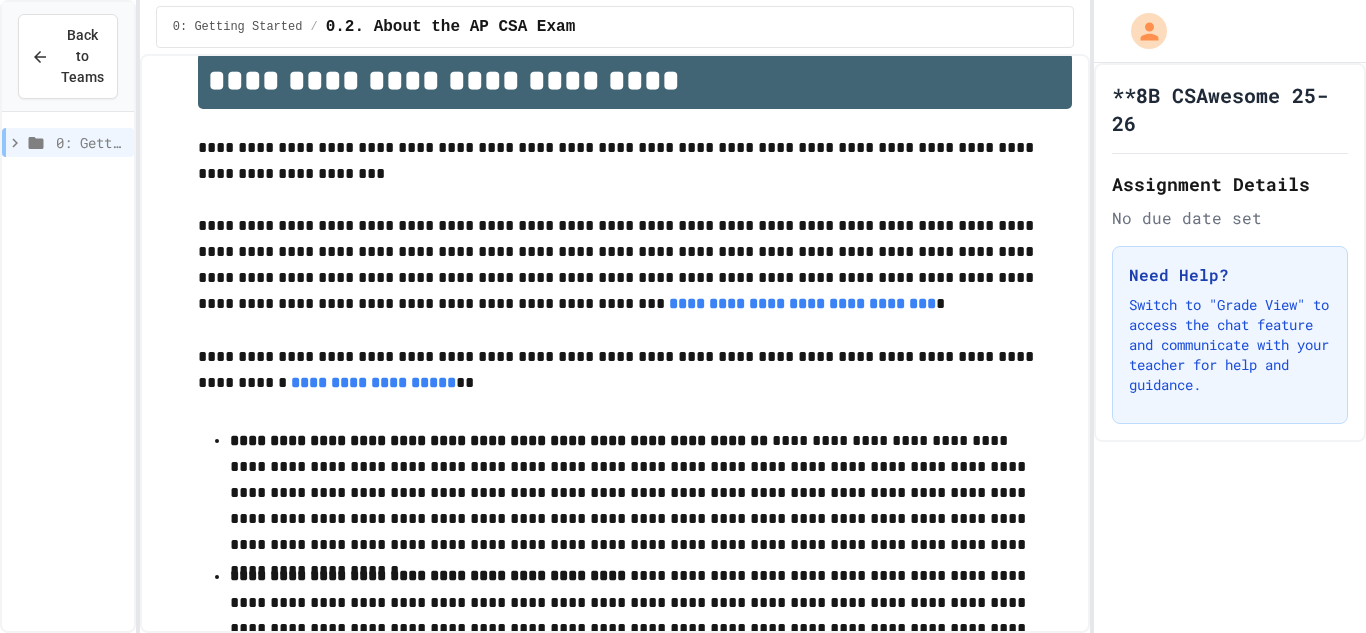 scroll, scrollTop: 0, scrollLeft: 0, axis: both 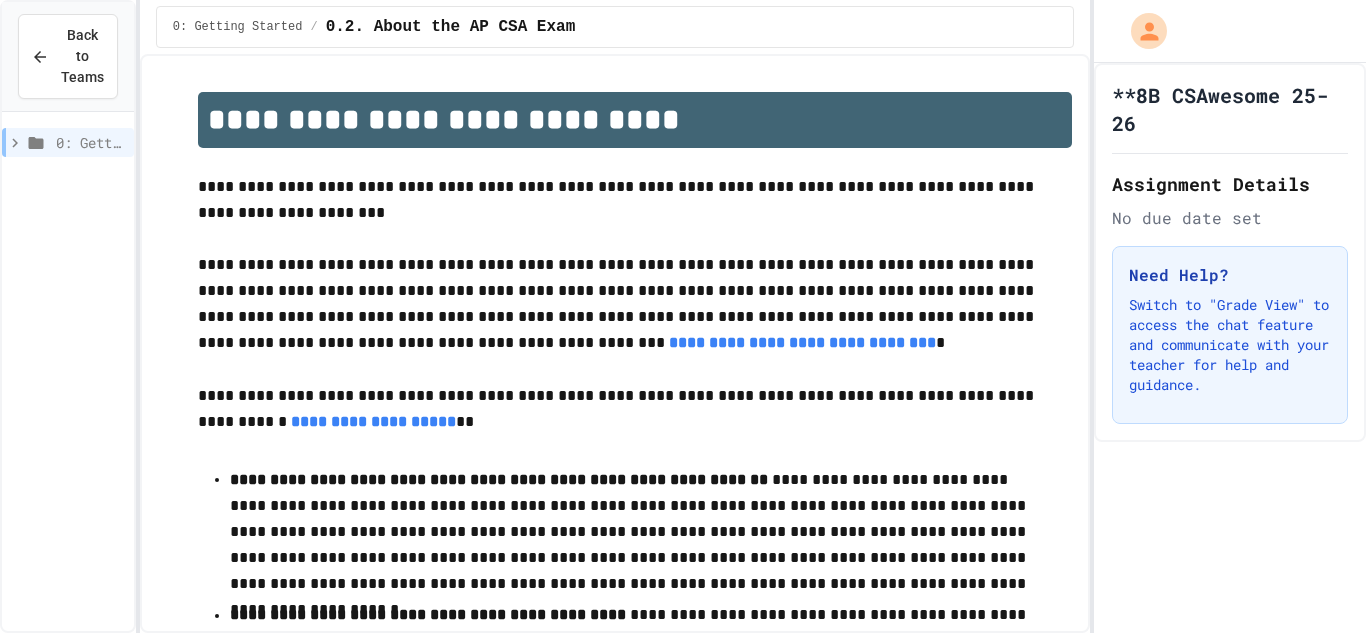 click on "0: Getting Started" at bounding box center [91, 142] 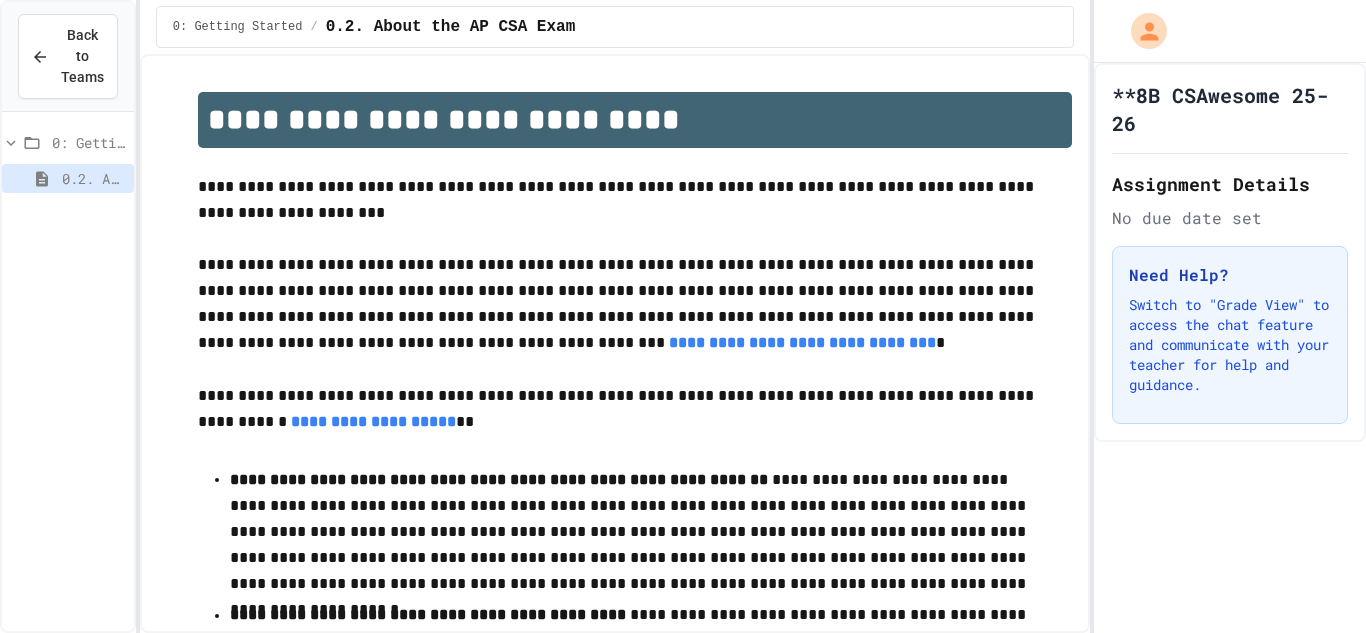 click on "0: Getting Started" at bounding box center [89, 142] 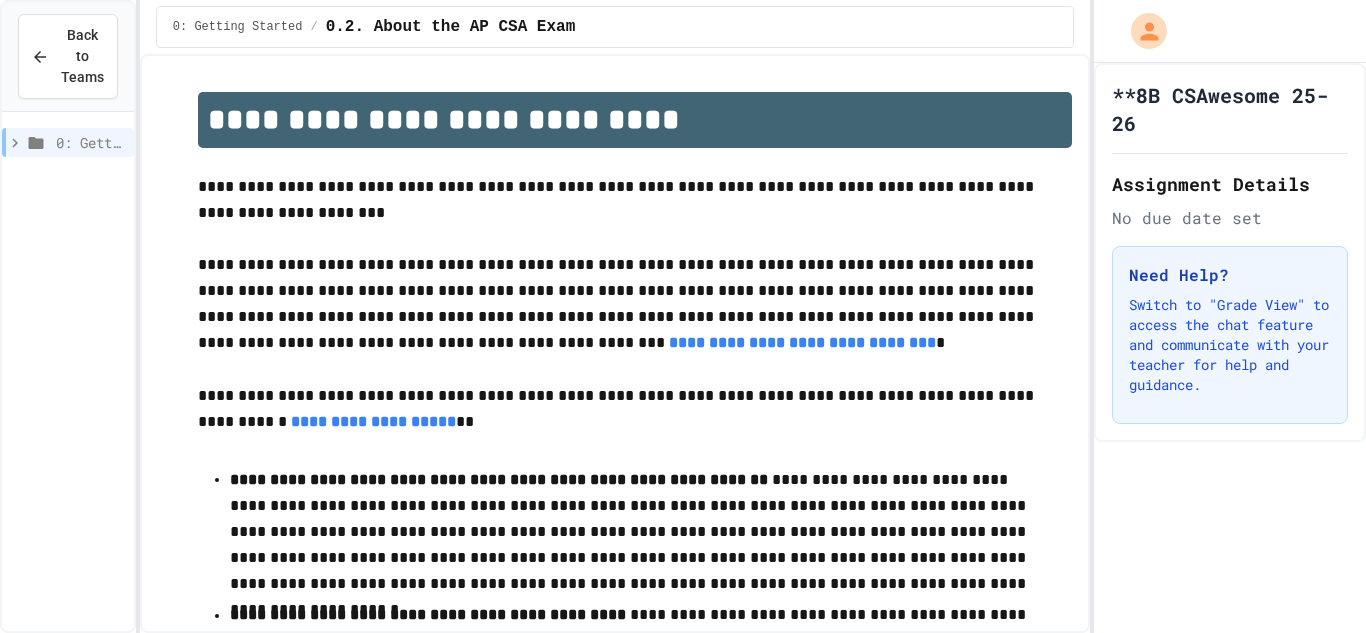 click on "0: Getting Started" at bounding box center [91, 142] 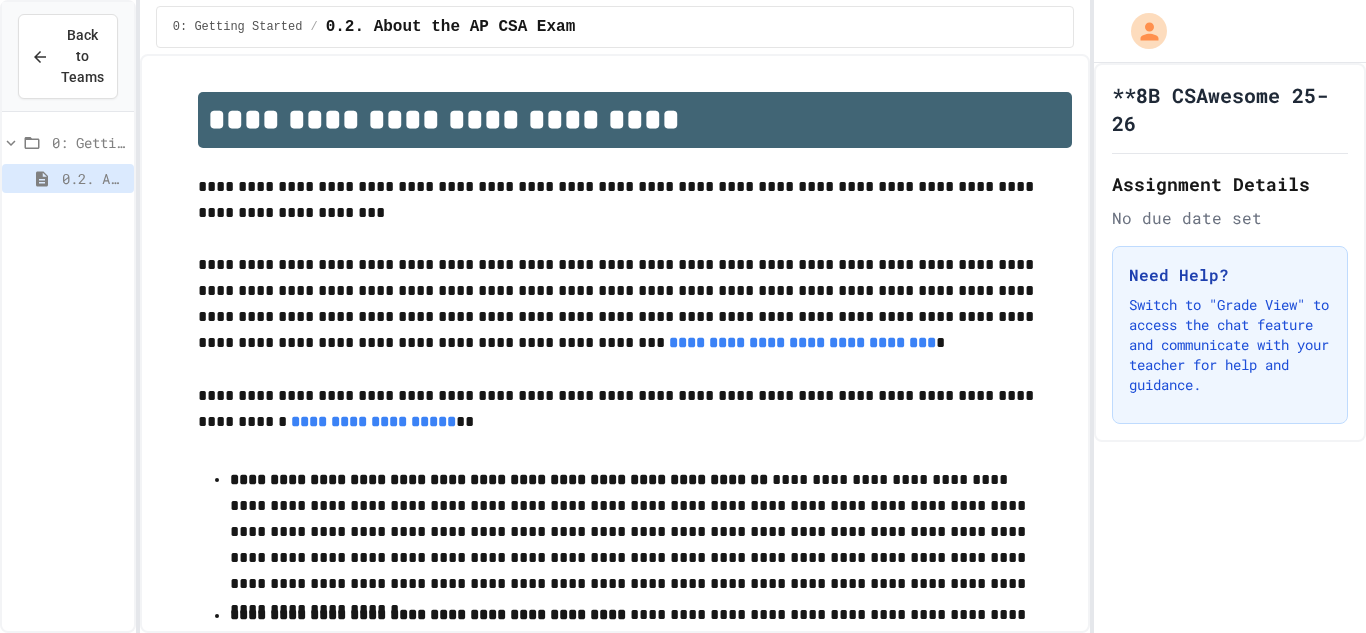 click on "**********" at bounding box center [635, 410] 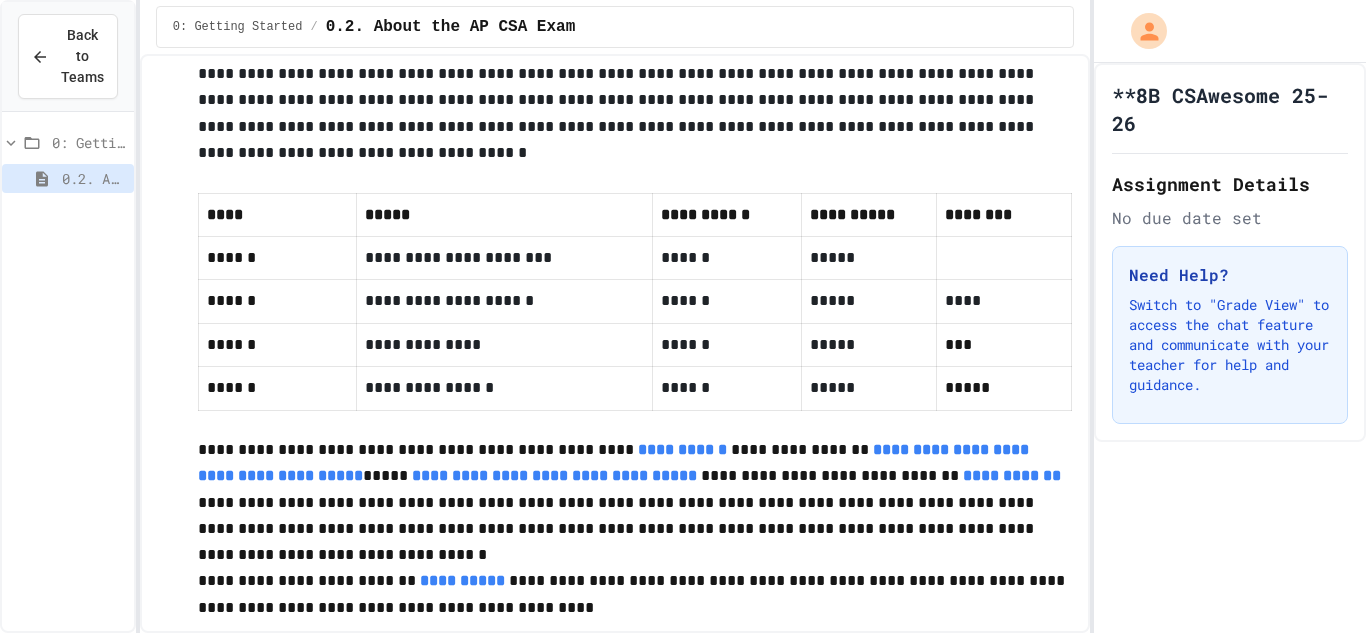 scroll, scrollTop: 1156, scrollLeft: 0, axis: vertical 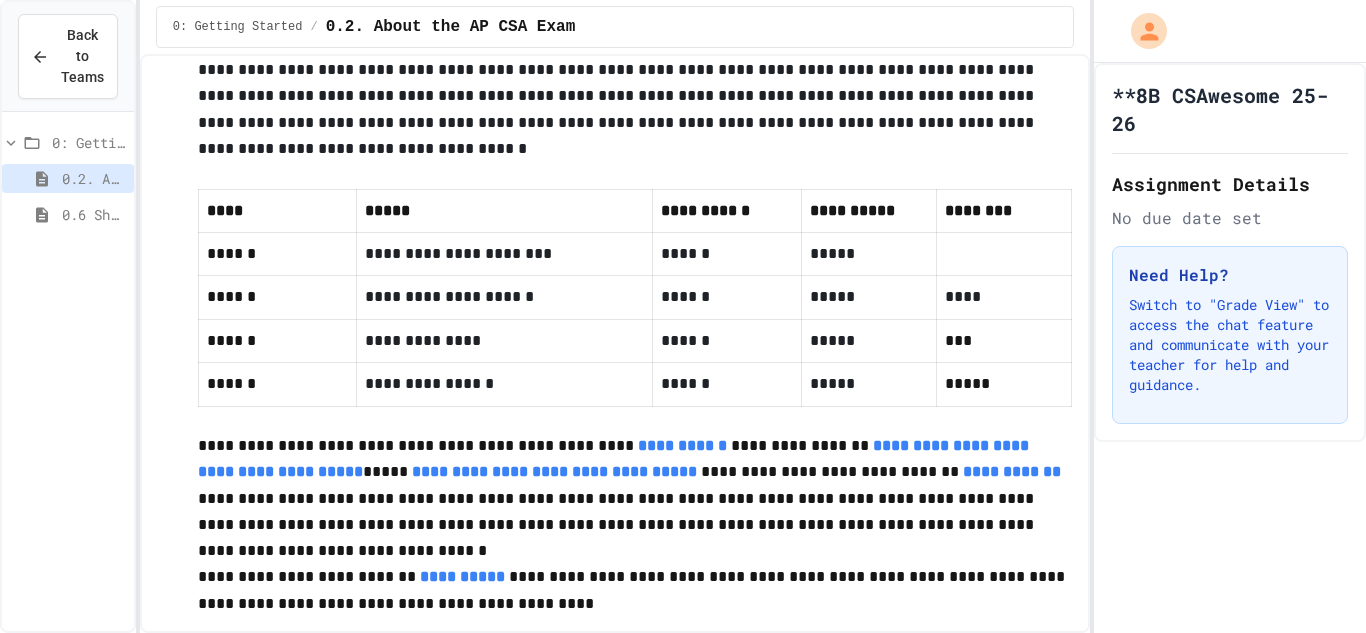 click on "0.6 Short PD Pretest" at bounding box center [94, 214] 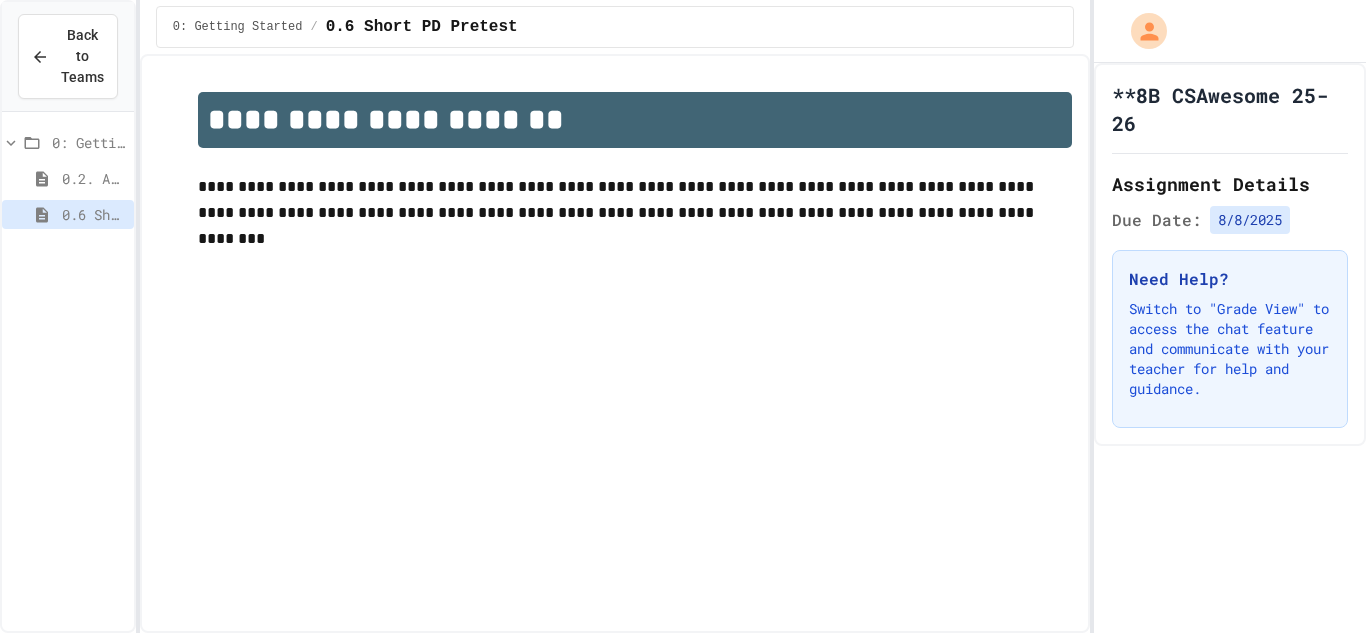 scroll, scrollTop: 40, scrollLeft: 0, axis: vertical 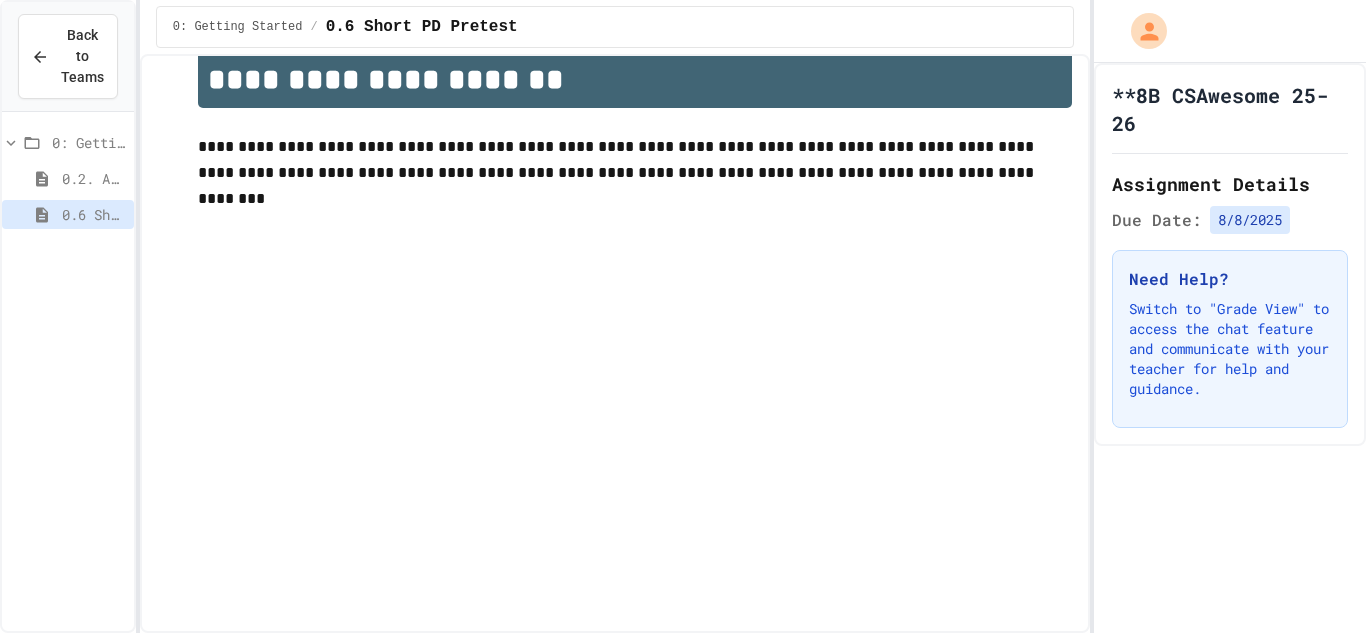 click at bounding box center (635, 355) 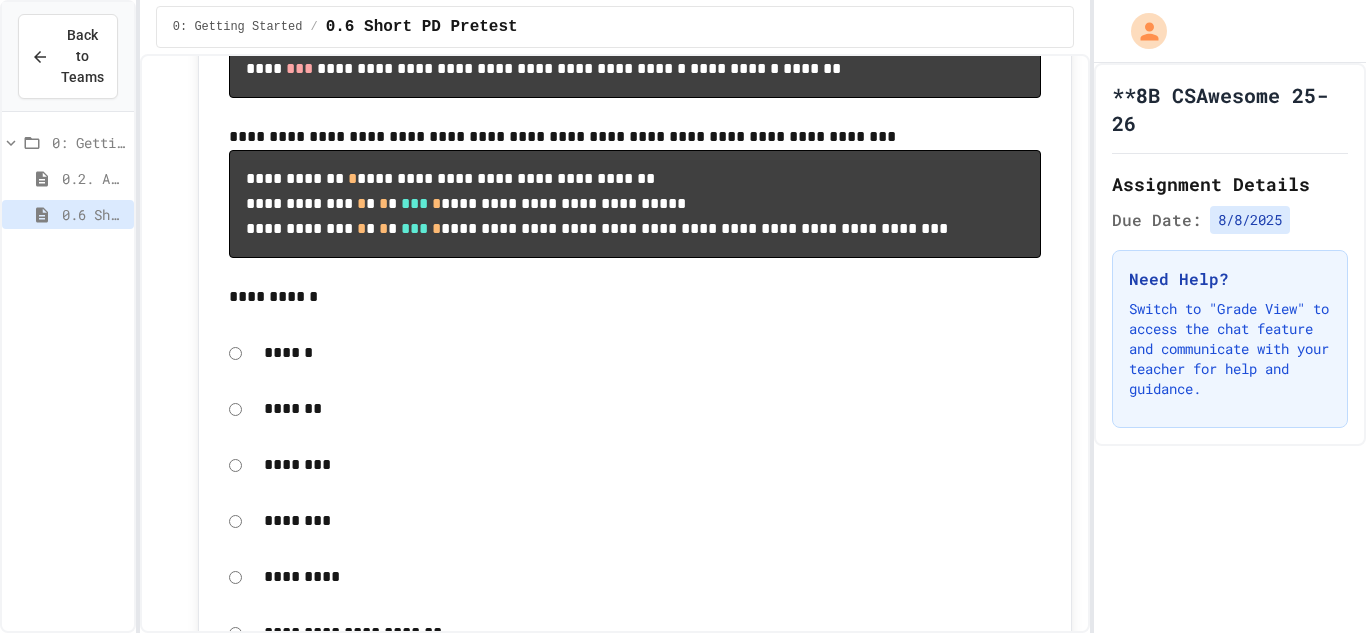 scroll, scrollTop: 1000, scrollLeft: 0, axis: vertical 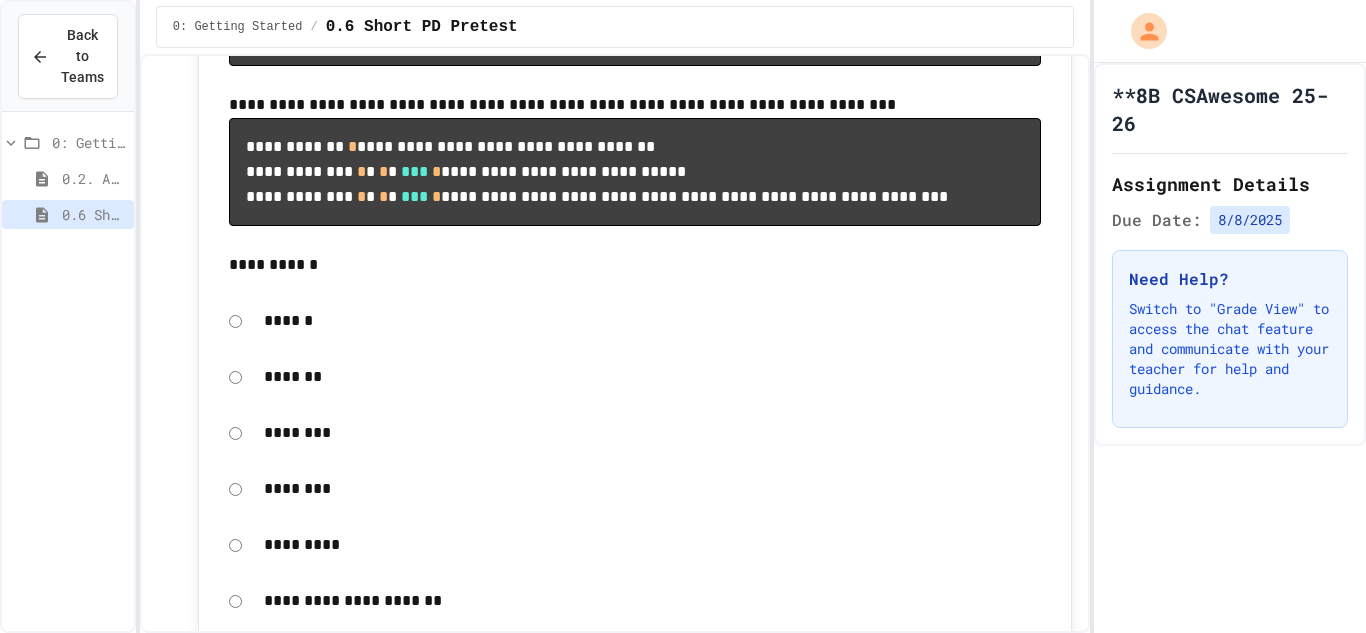 click on "********" at bounding box center (653, 433) 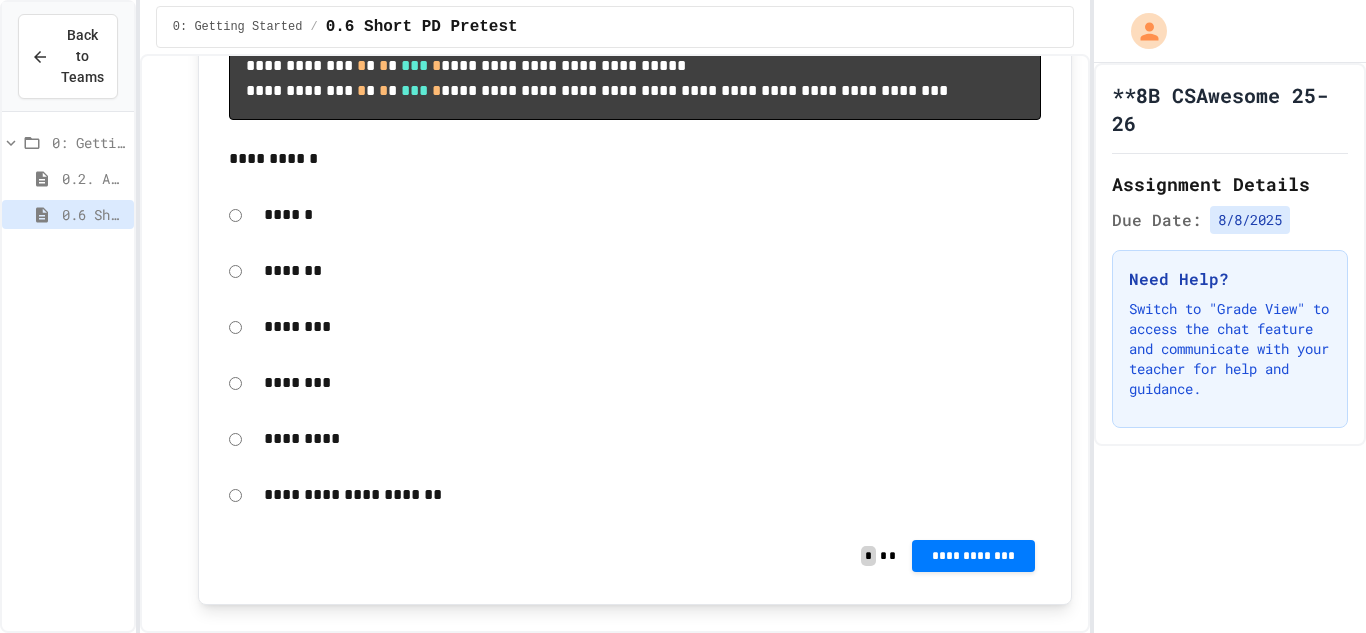 scroll, scrollTop: 1160, scrollLeft: 0, axis: vertical 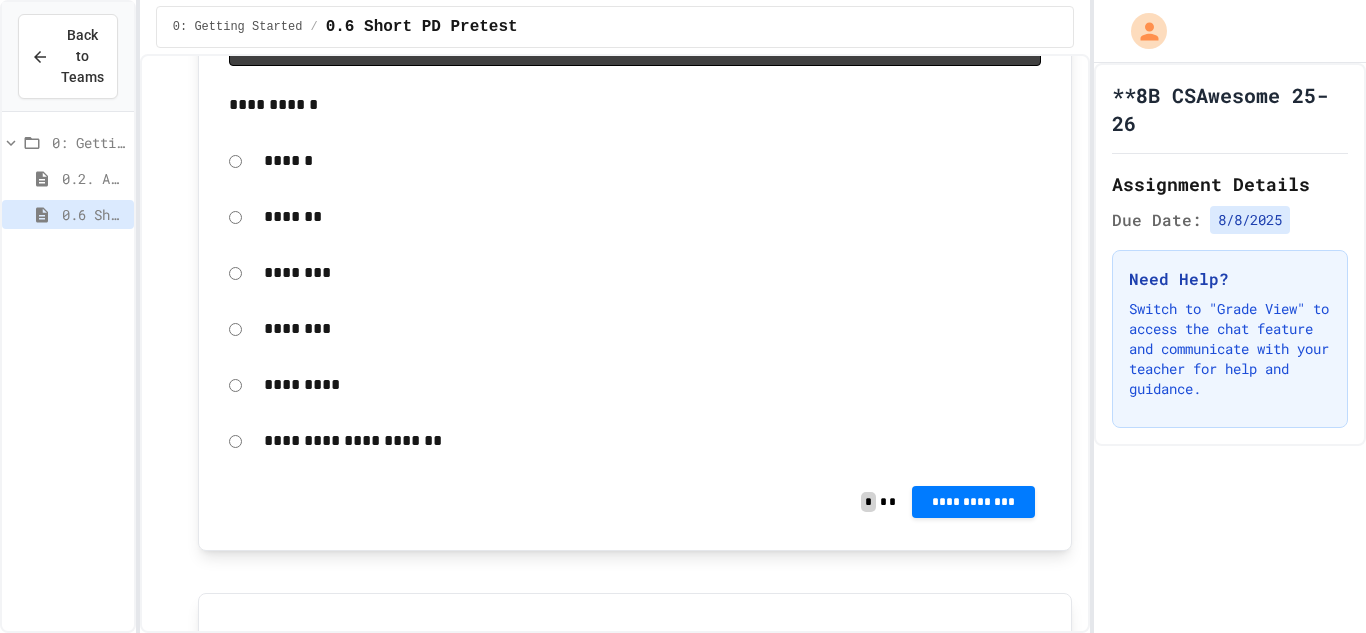 click on "*********" at bounding box center (653, 385) 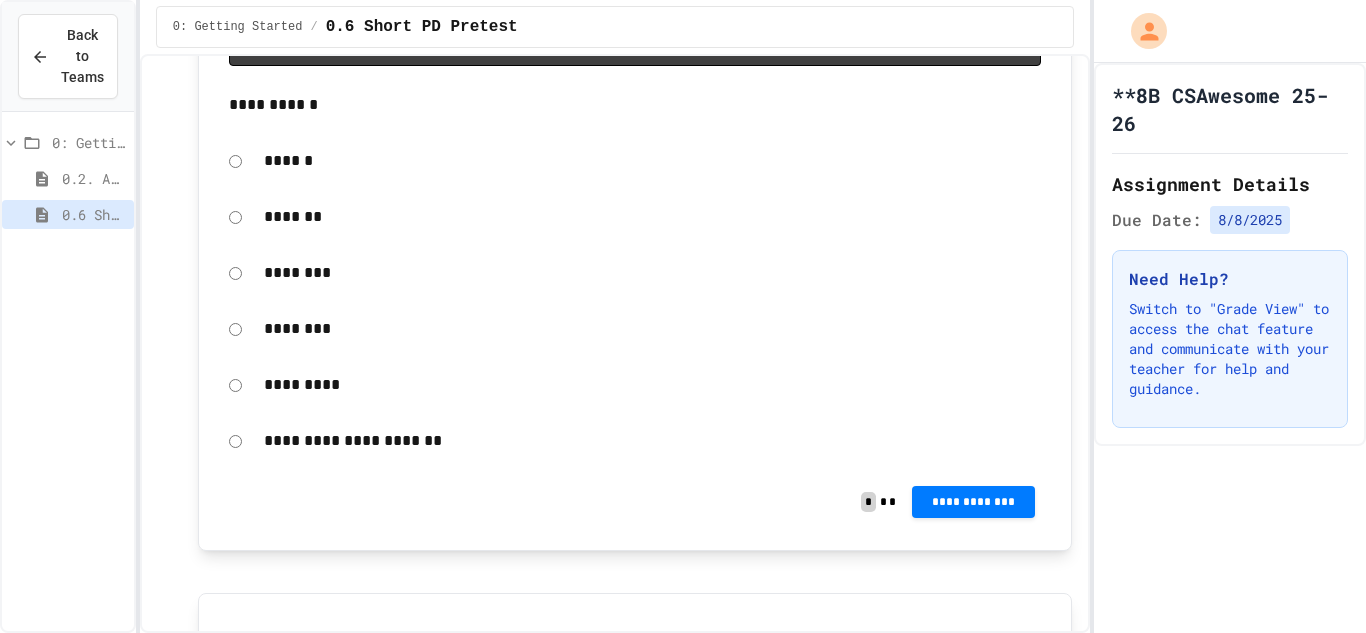 click on "*********" at bounding box center [635, 385] 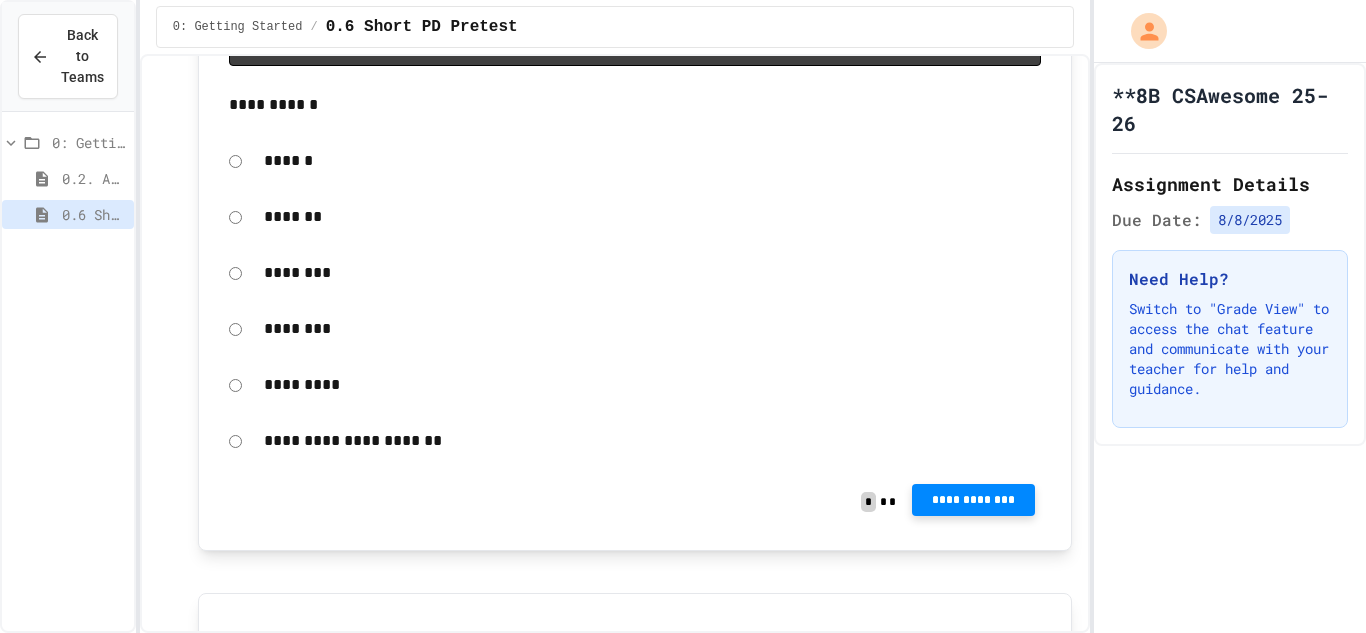 click on "**********" at bounding box center [973, 500] 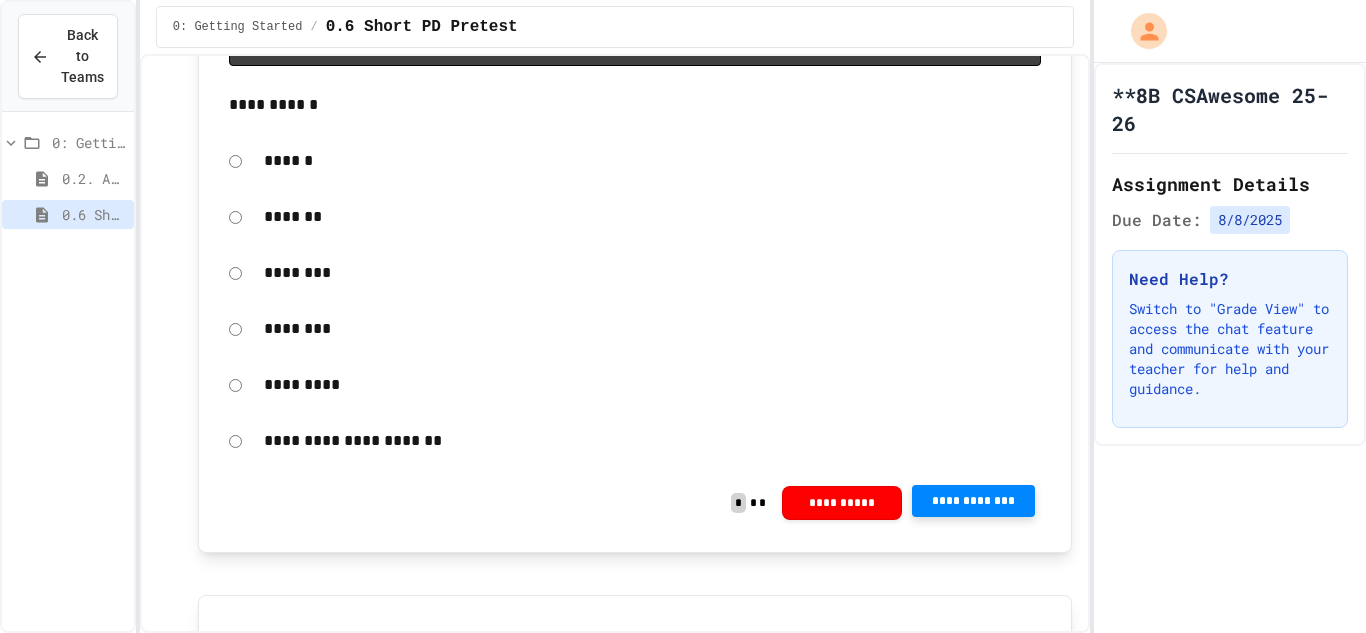 click 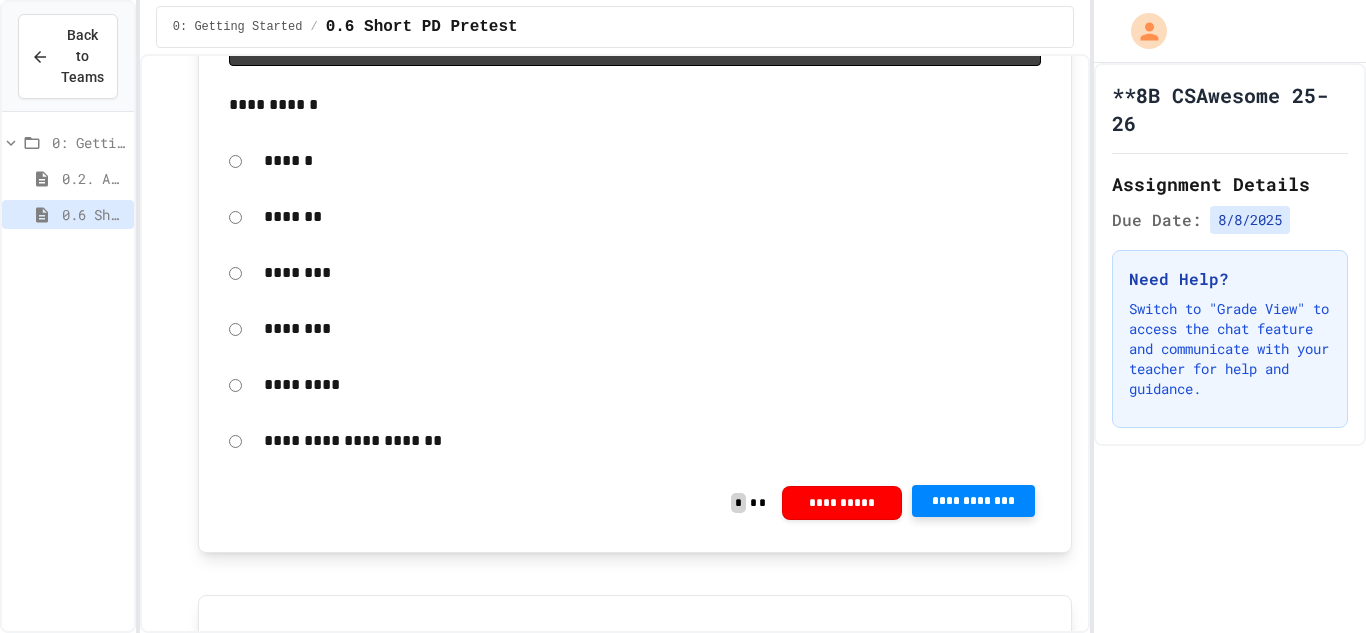 click on "**********" at bounding box center [683, 316] 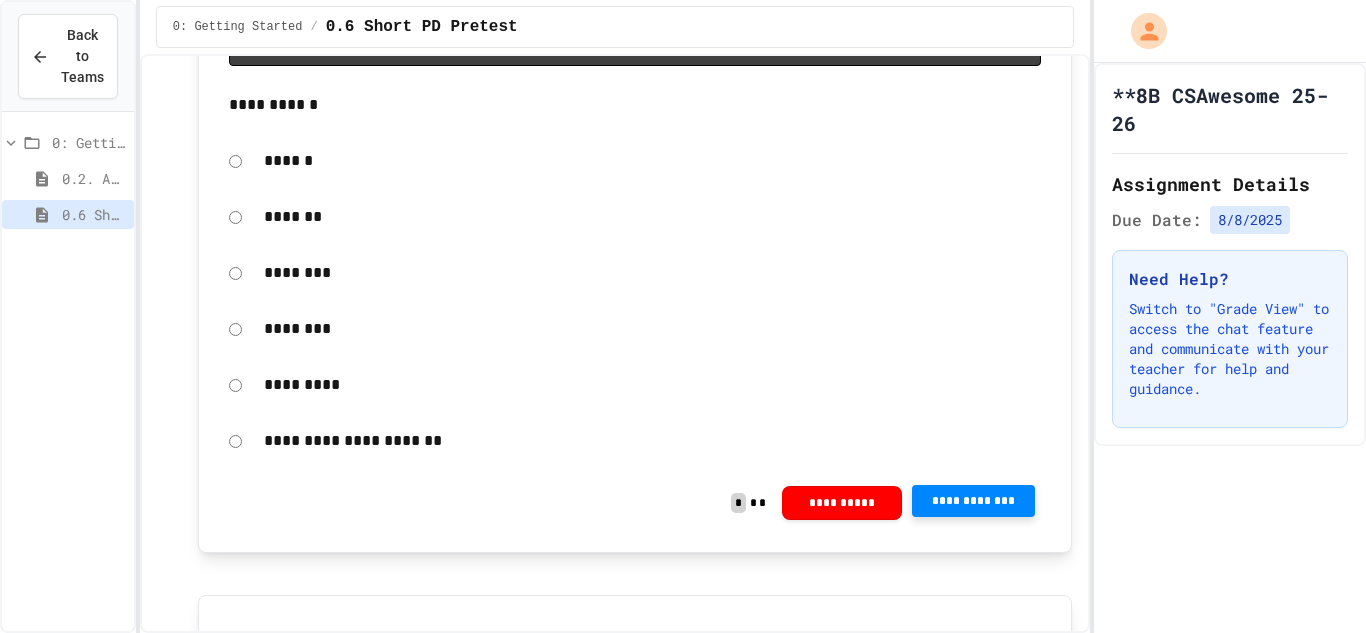 click on "**********" at bounding box center (615, 5872) 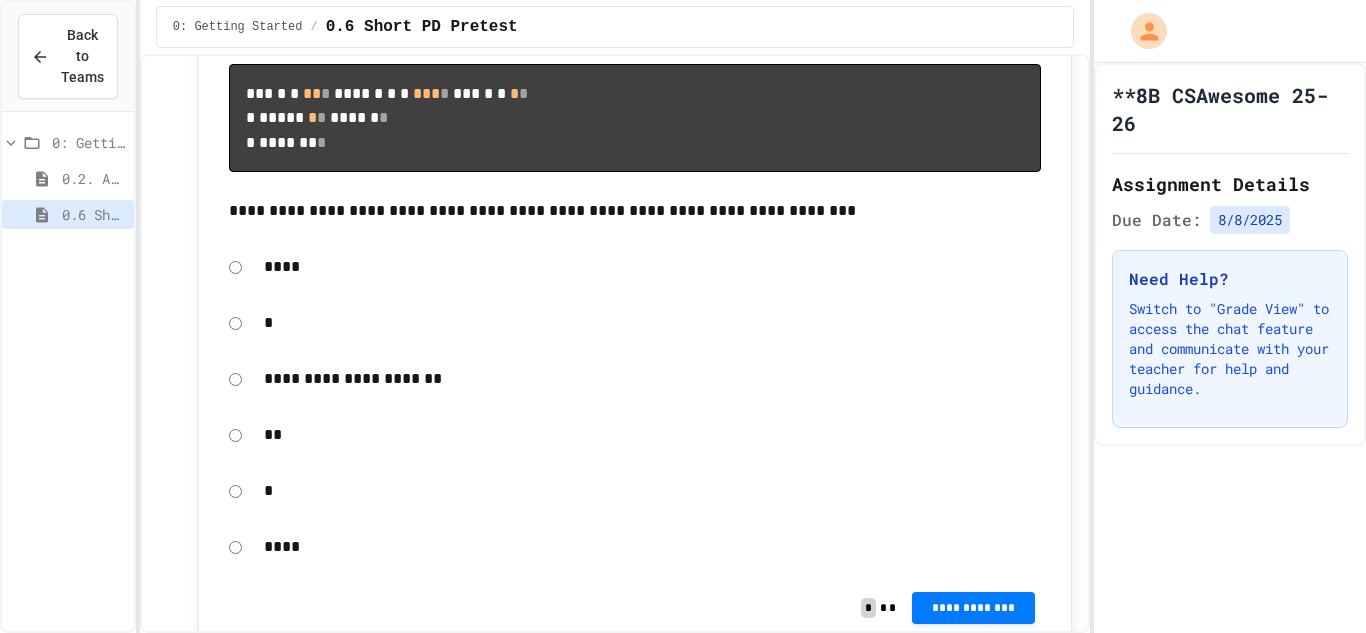 scroll, scrollTop: 1920, scrollLeft: 0, axis: vertical 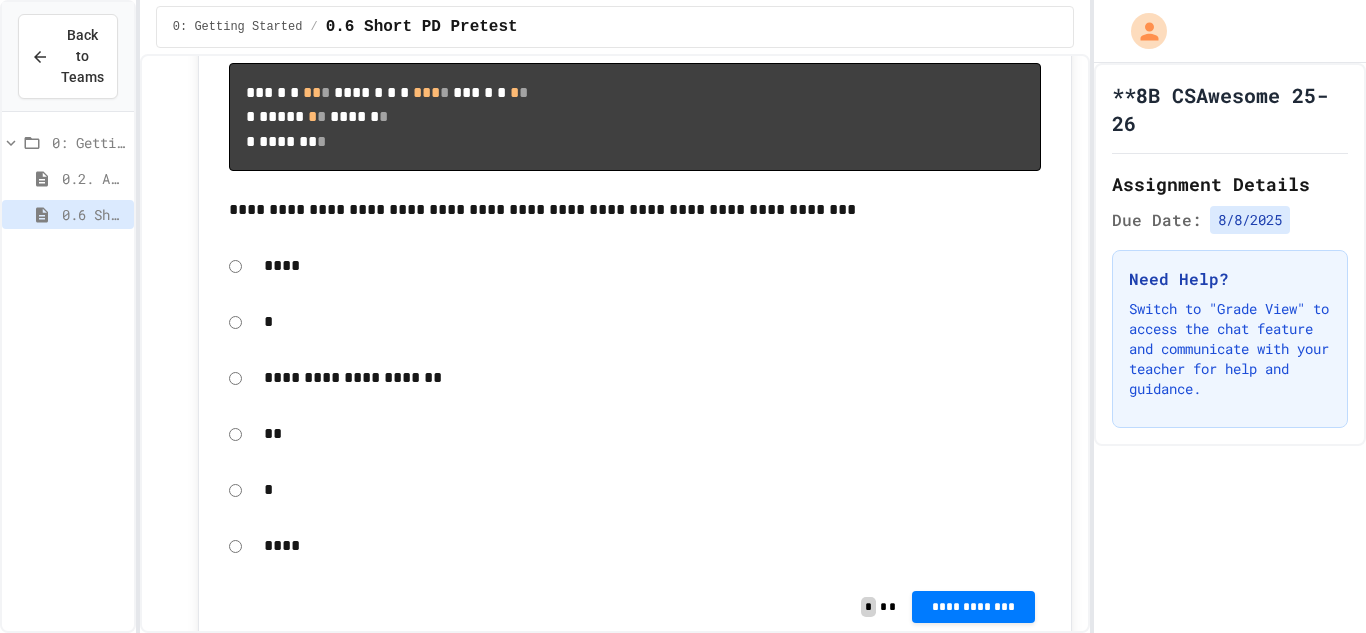 click on "****" at bounding box center [635, 266] 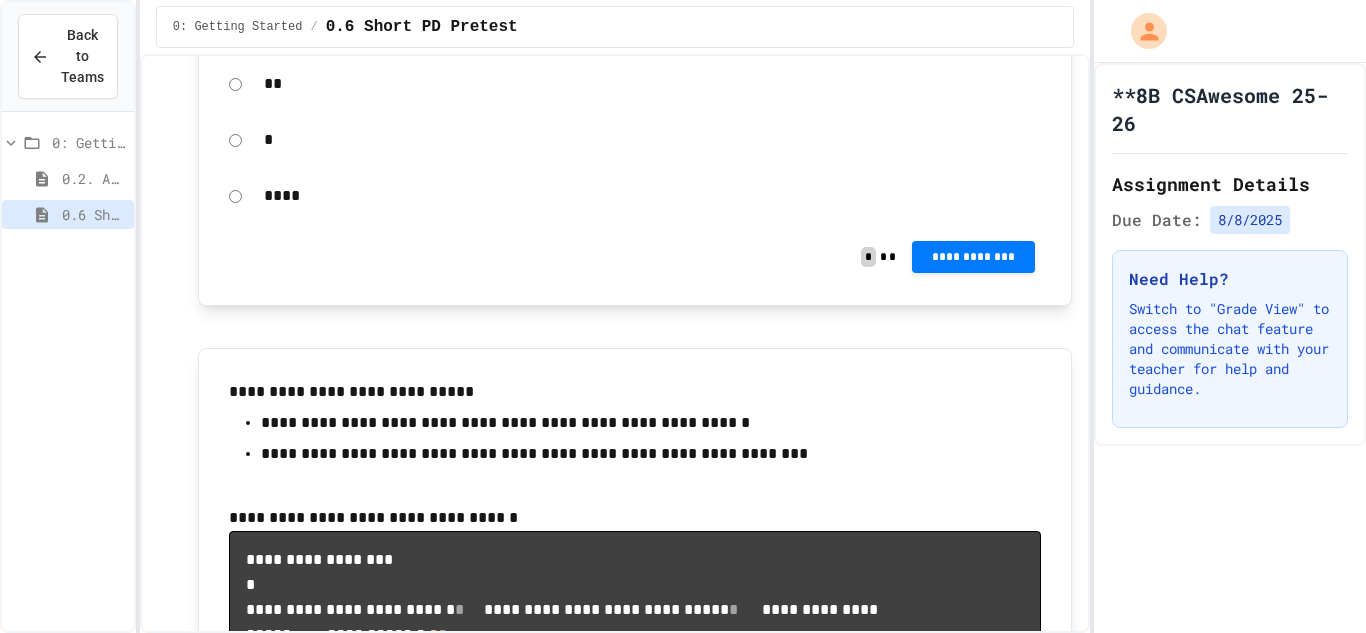 scroll, scrollTop: 2280, scrollLeft: 0, axis: vertical 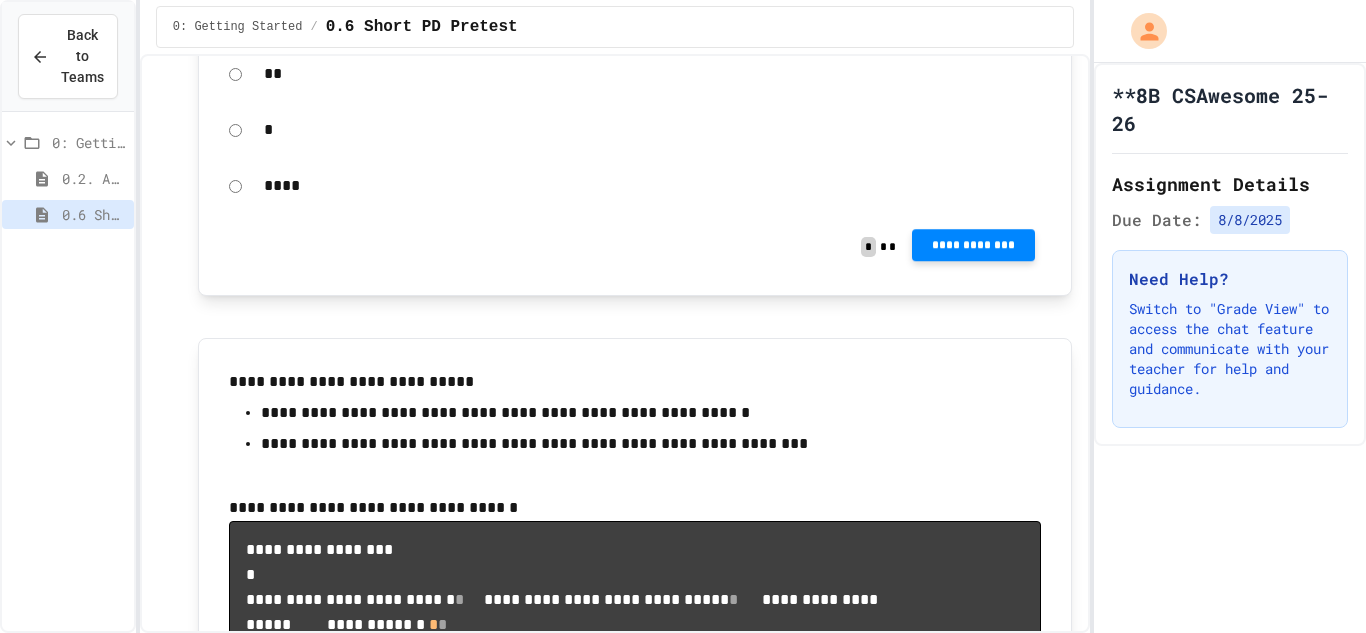 click on "**********" at bounding box center (973, 246) 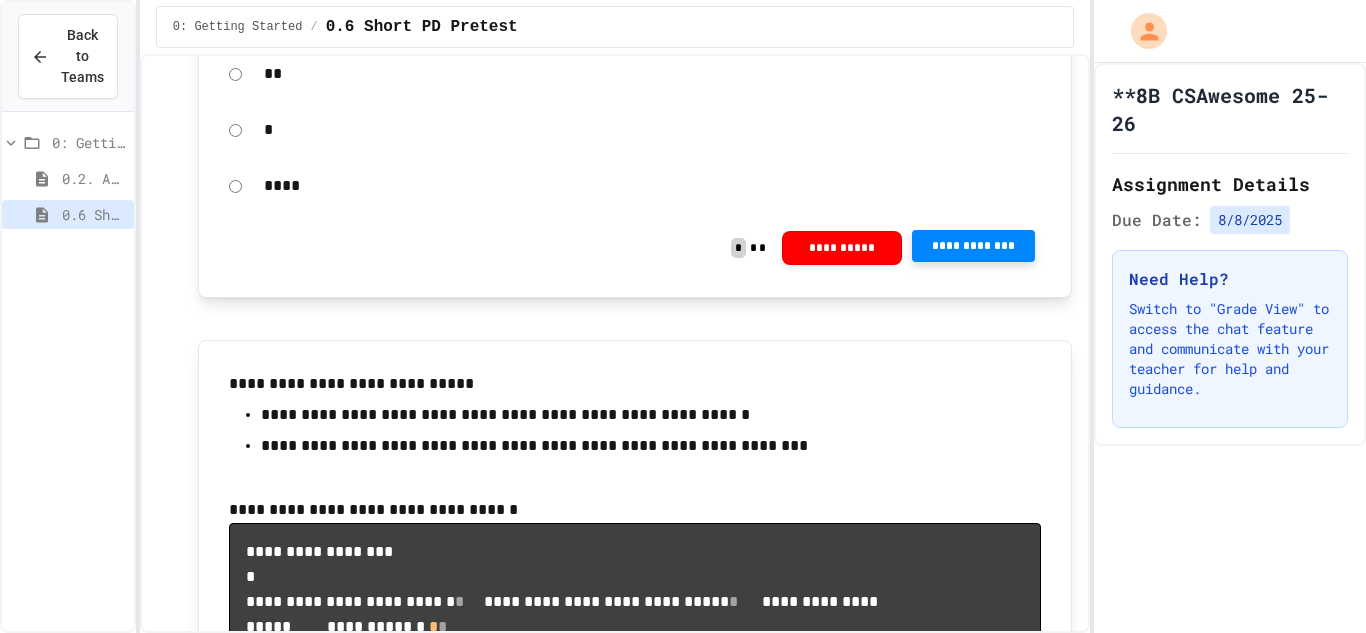 click 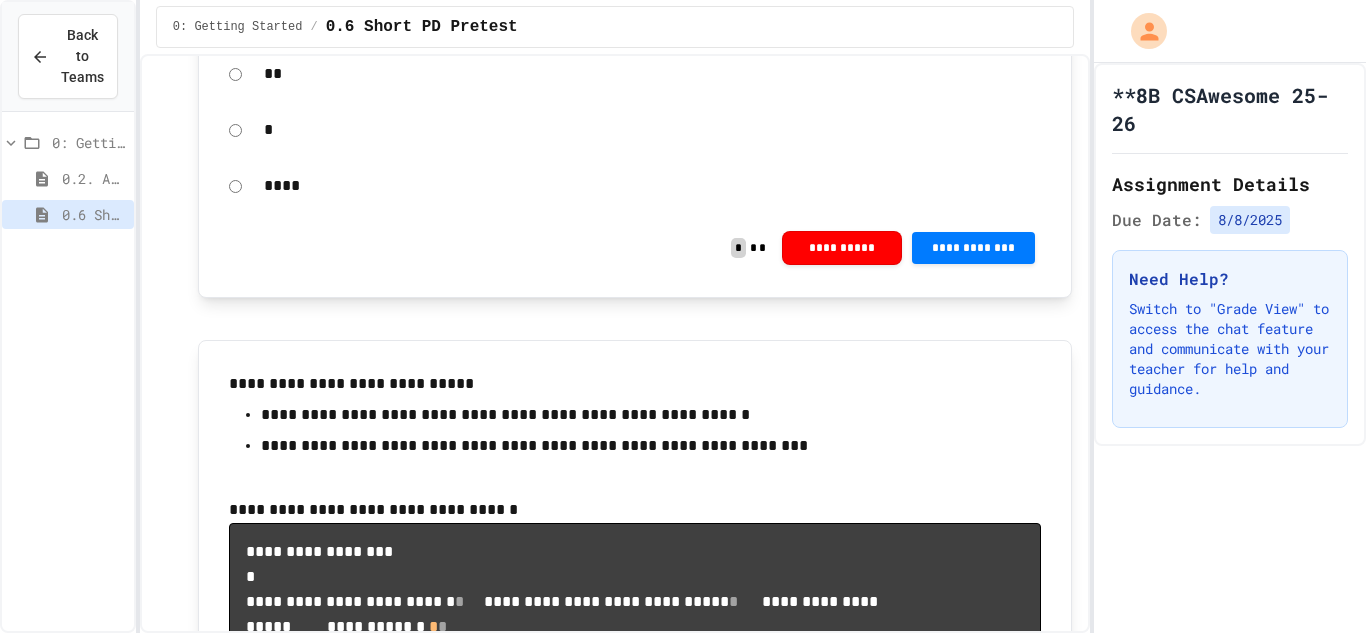 click on "**********" at bounding box center [615, 4753] 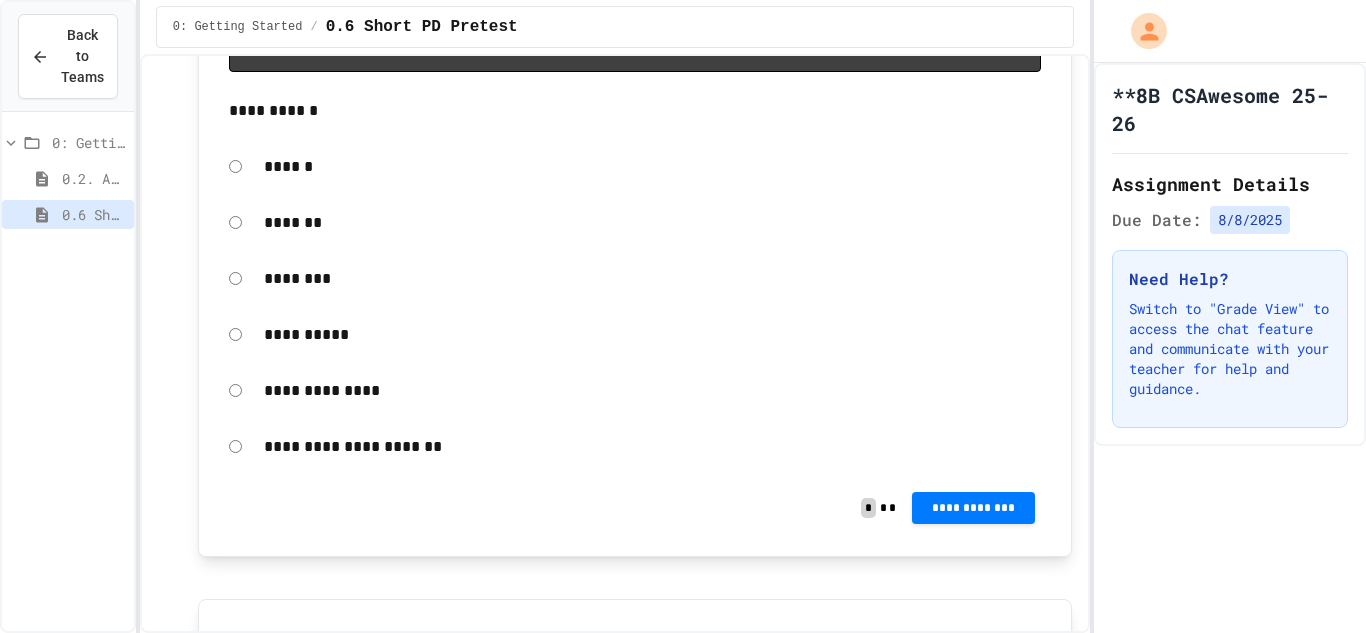 scroll, scrollTop: 3200, scrollLeft: 0, axis: vertical 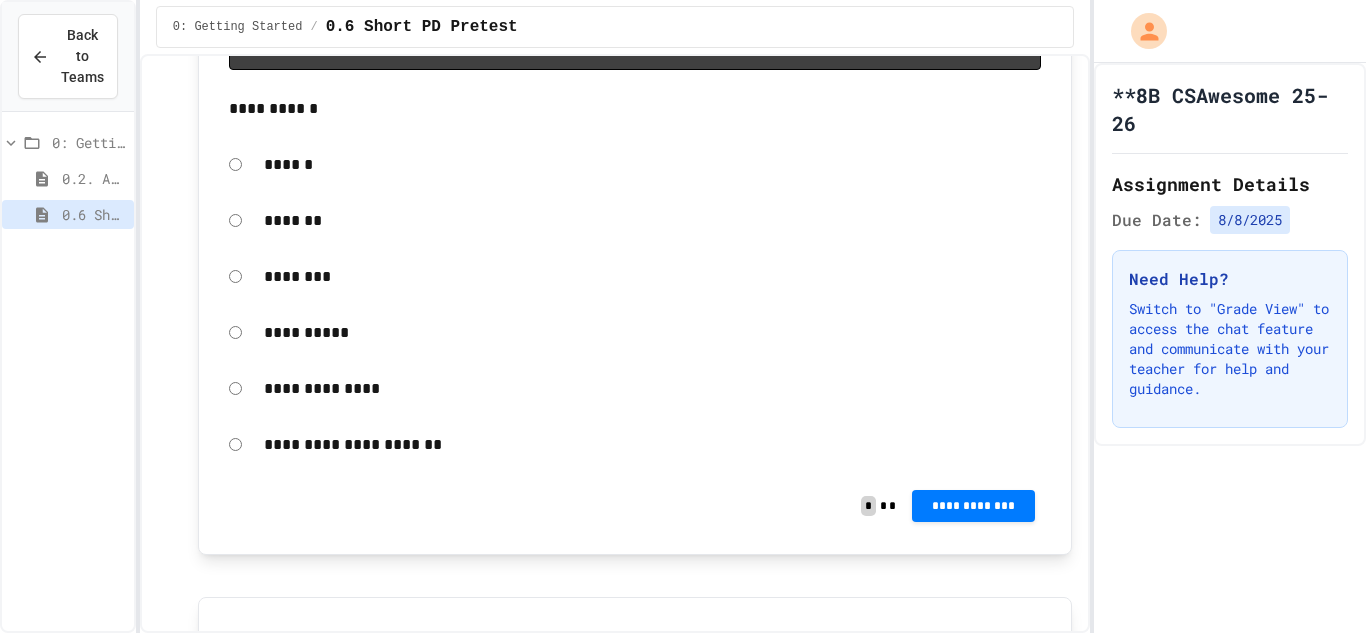 click on "*******" at bounding box center [653, 221] 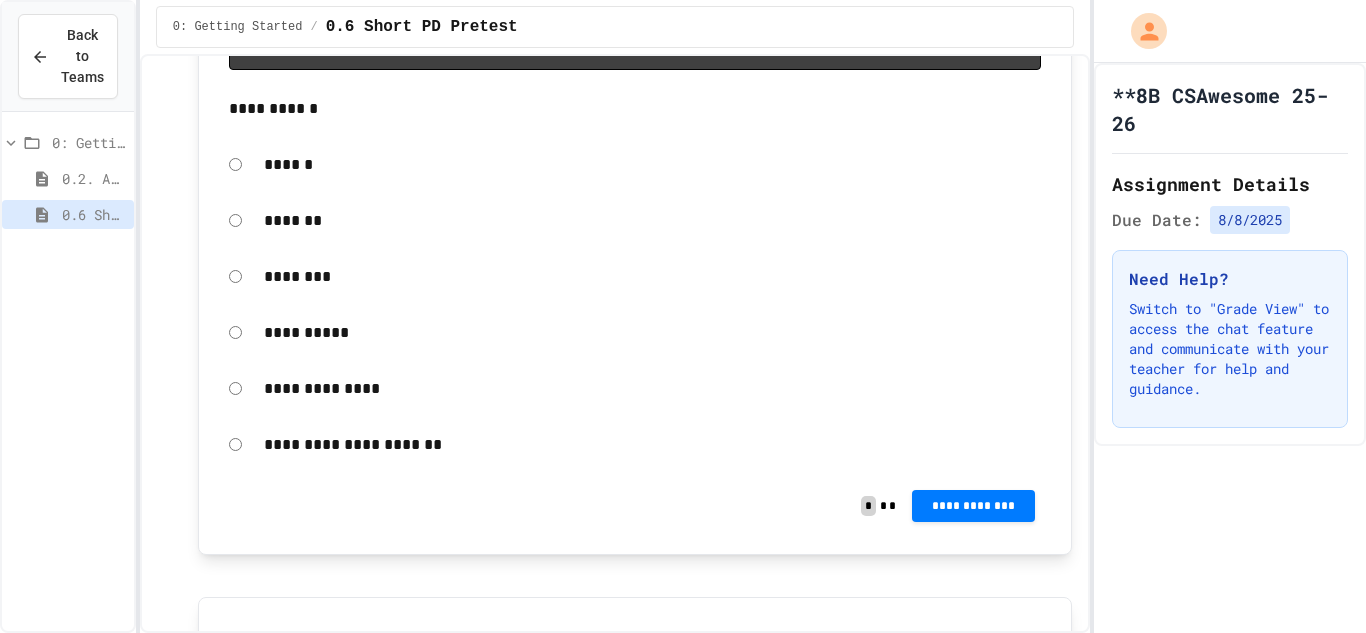 click on "**********" at bounding box center (615, 343) 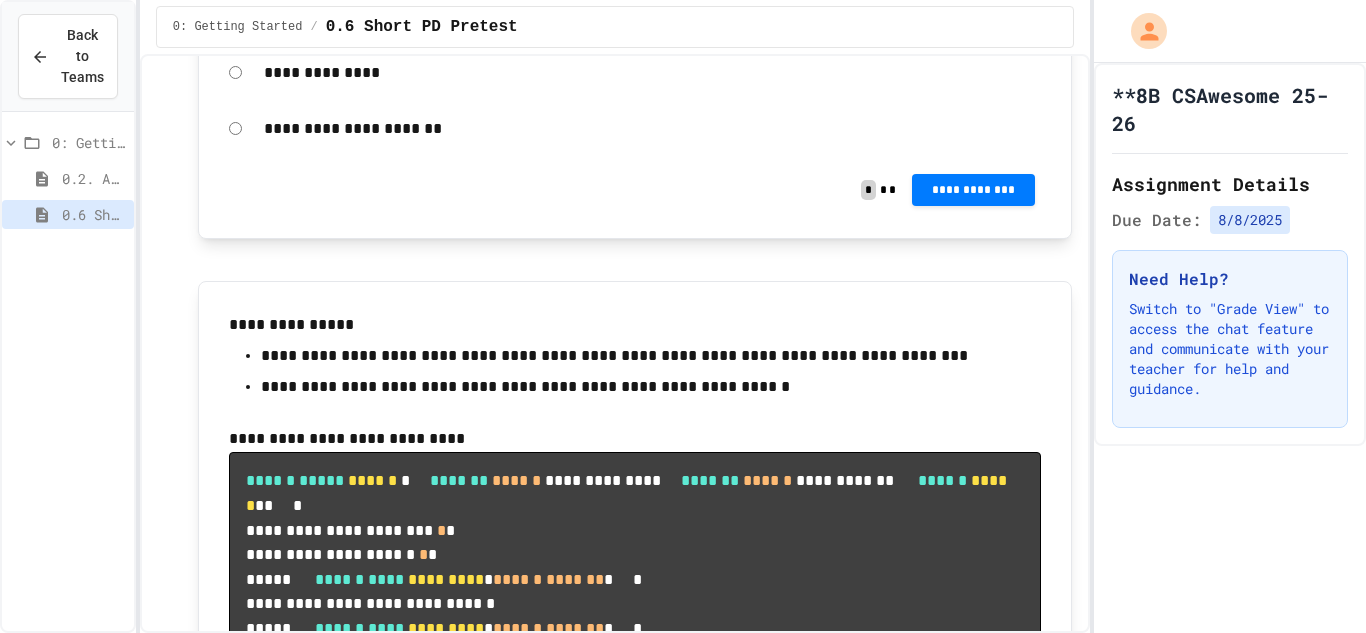 scroll, scrollTop: 3520, scrollLeft: 0, axis: vertical 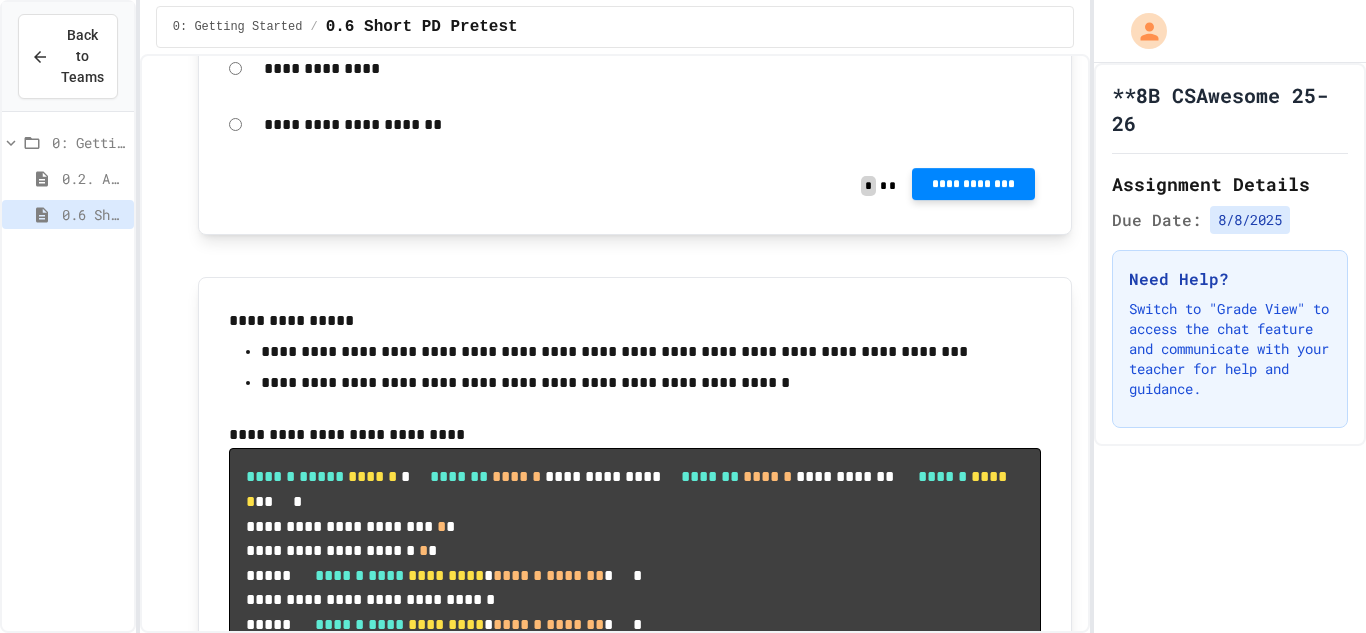 click on "**********" at bounding box center [973, 184] 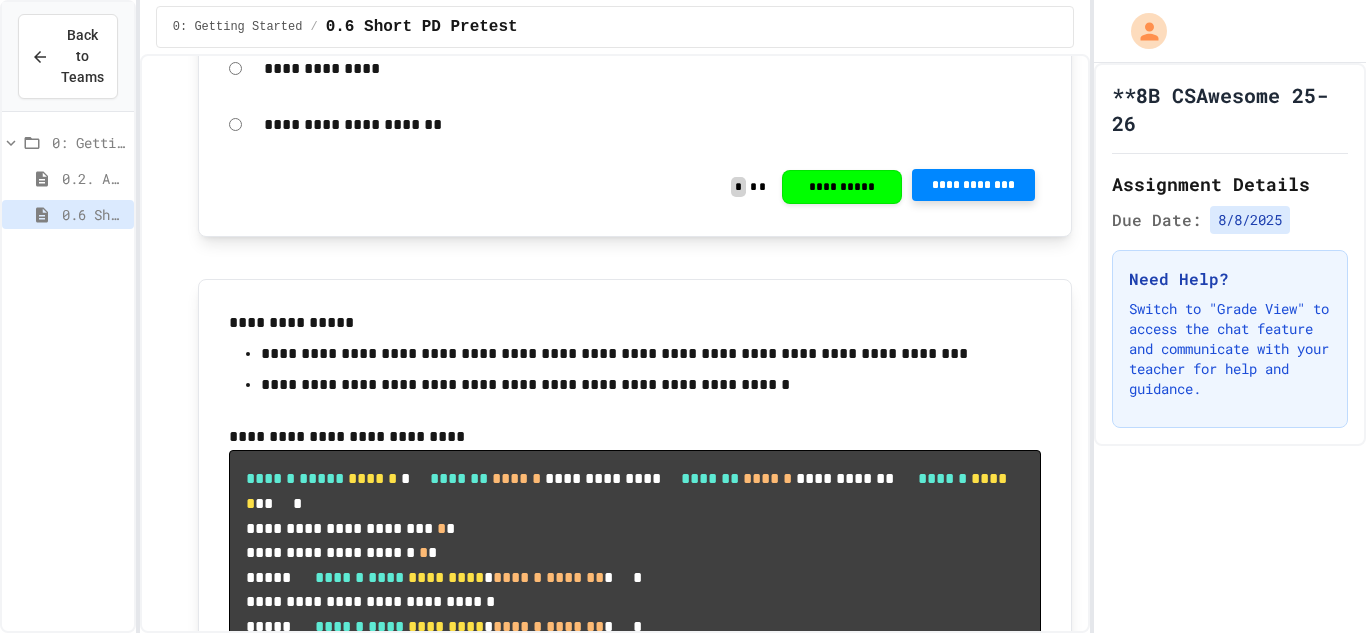 click 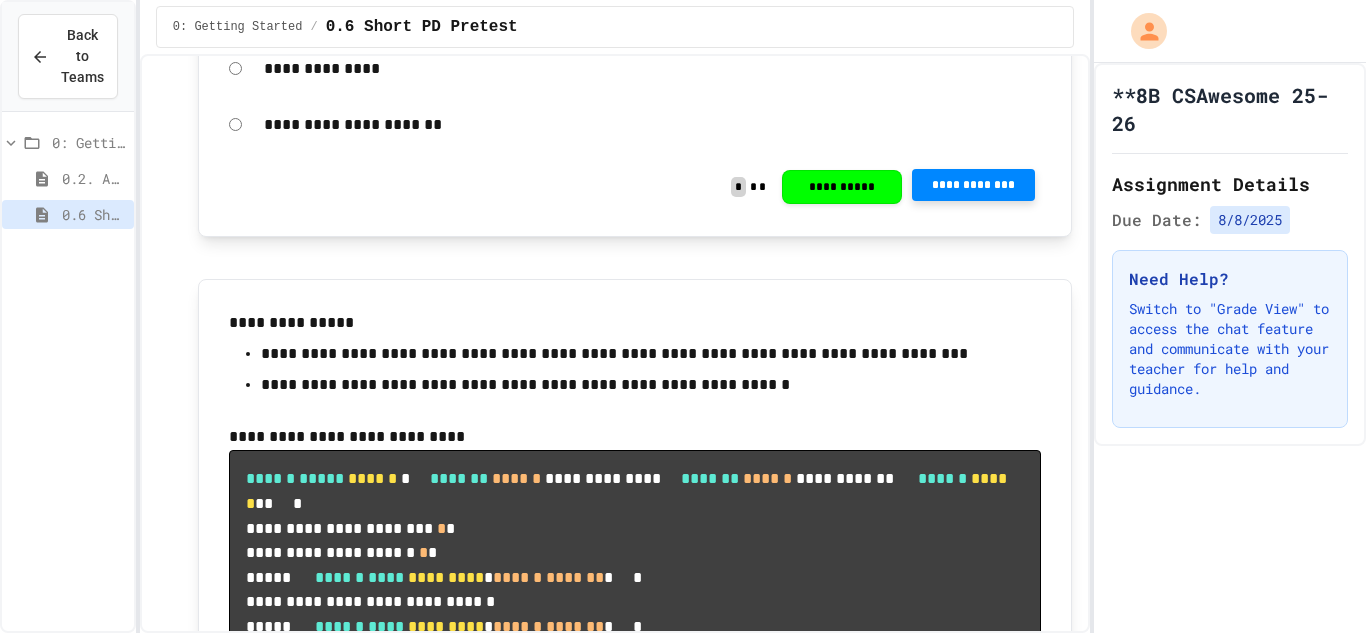 click on "**********" at bounding box center [615, 3514] 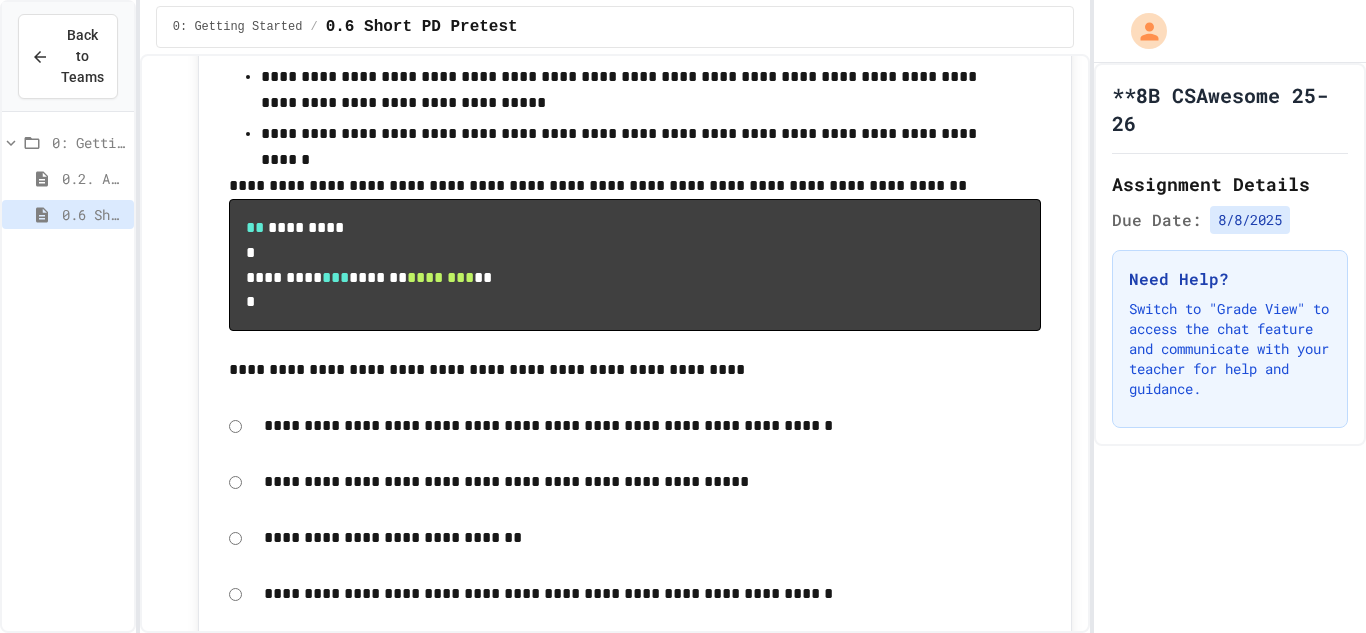 scroll, scrollTop: 4960, scrollLeft: 0, axis: vertical 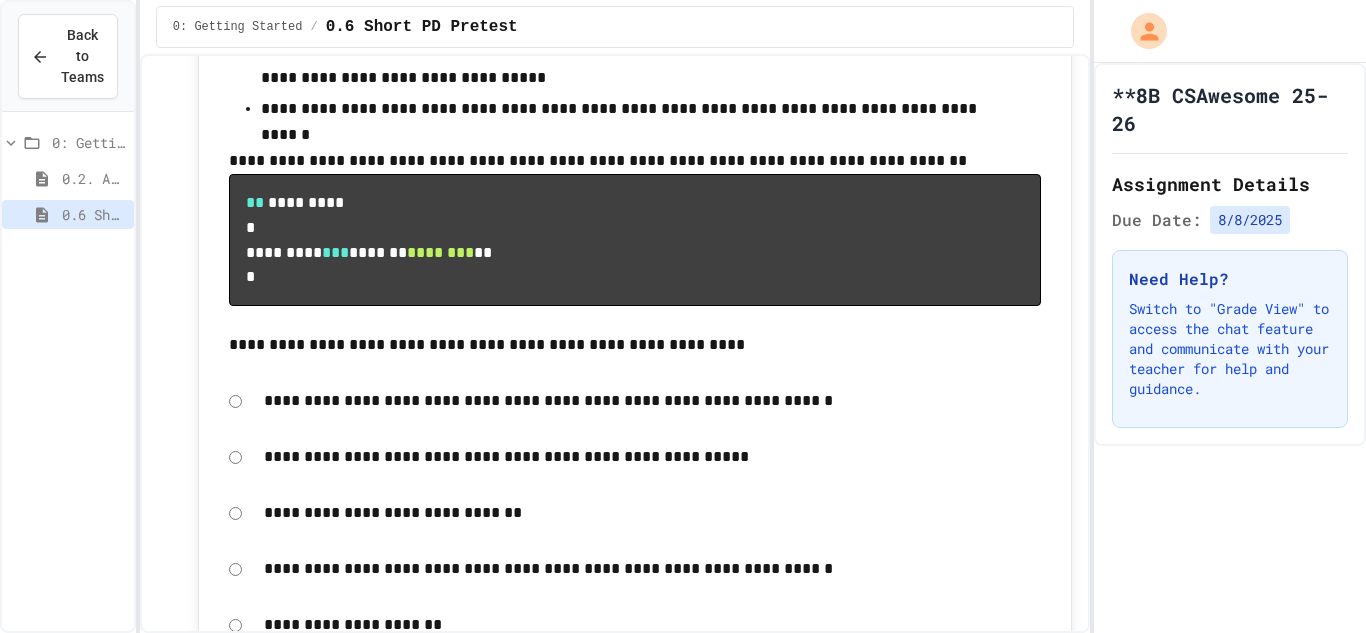 click on "**********" at bounding box center [653, -455] 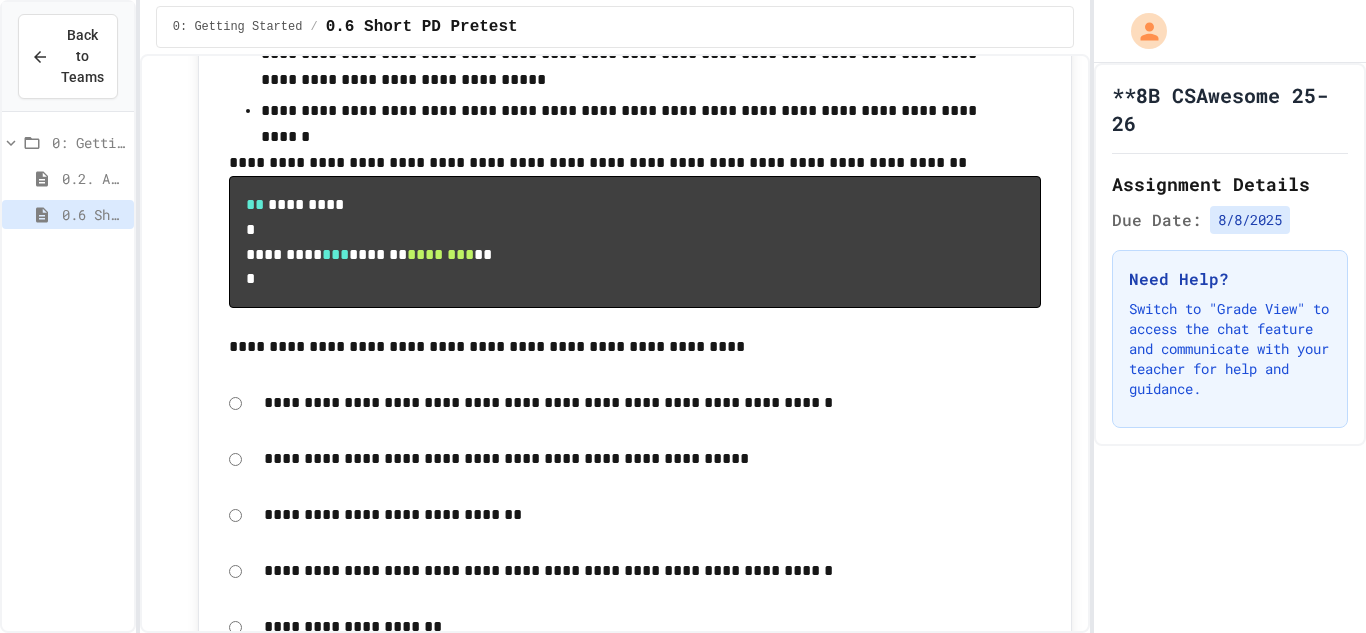 click 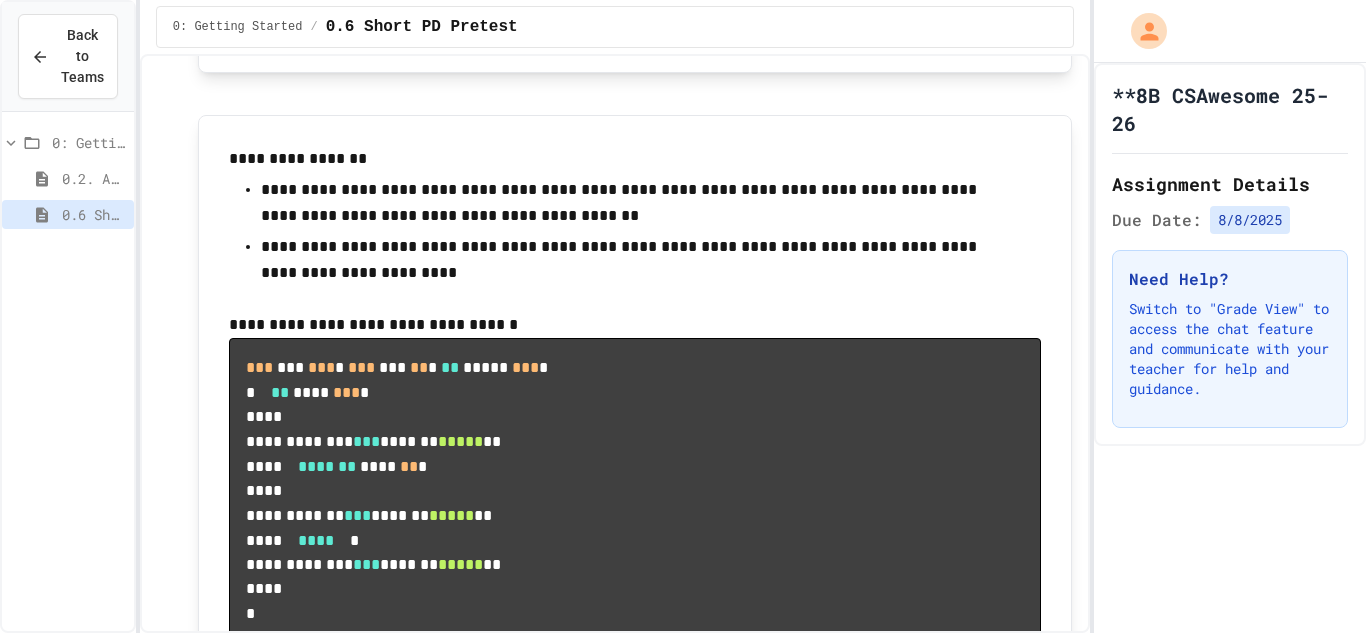 scroll, scrollTop: 5720, scrollLeft: 0, axis: vertical 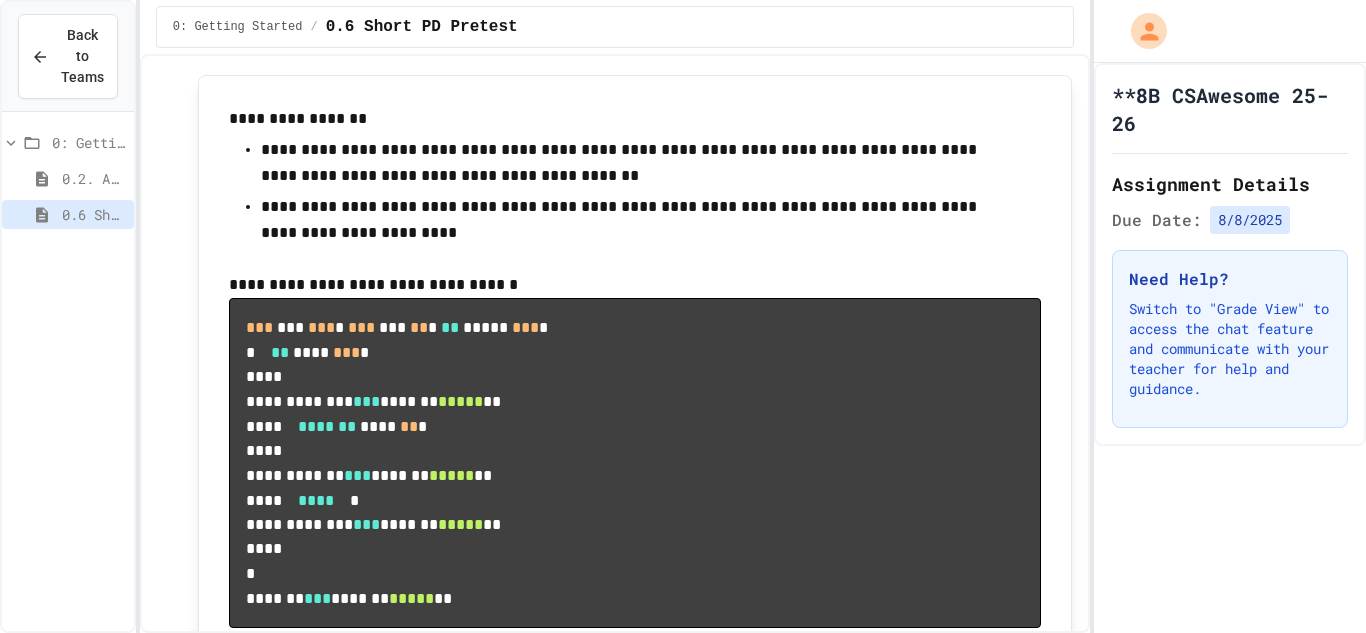 click on "**********" at bounding box center [635, -217] 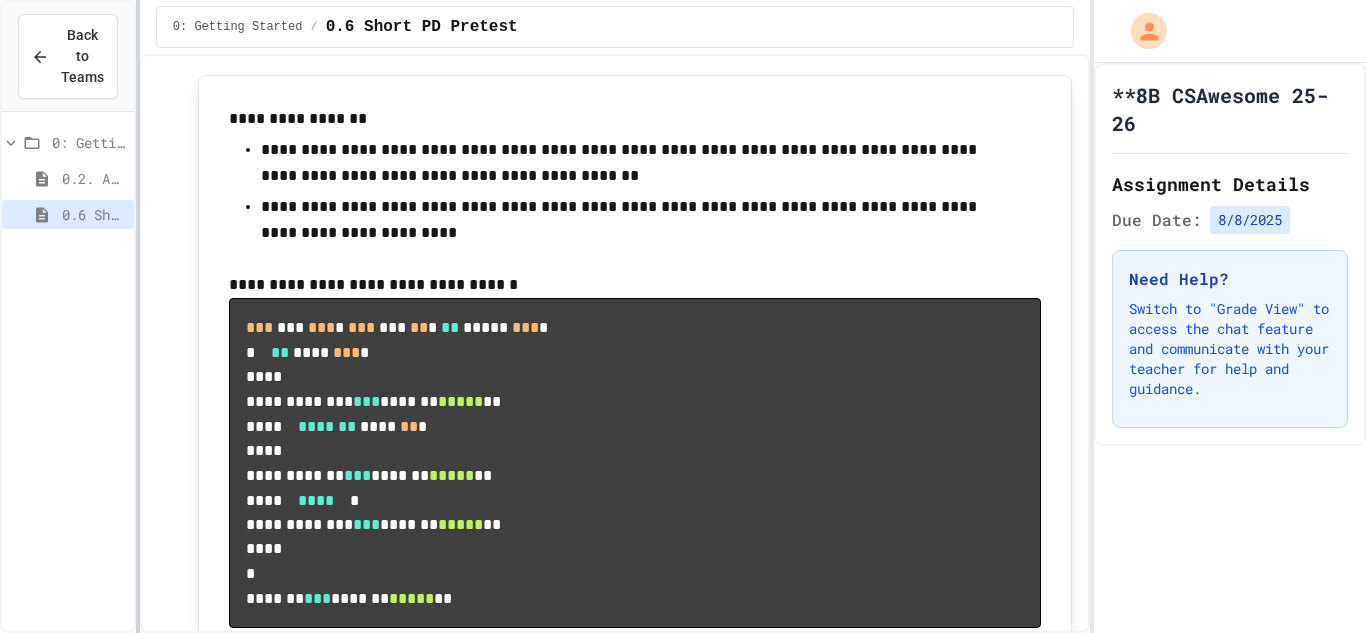 click at bounding box center (138, 316) 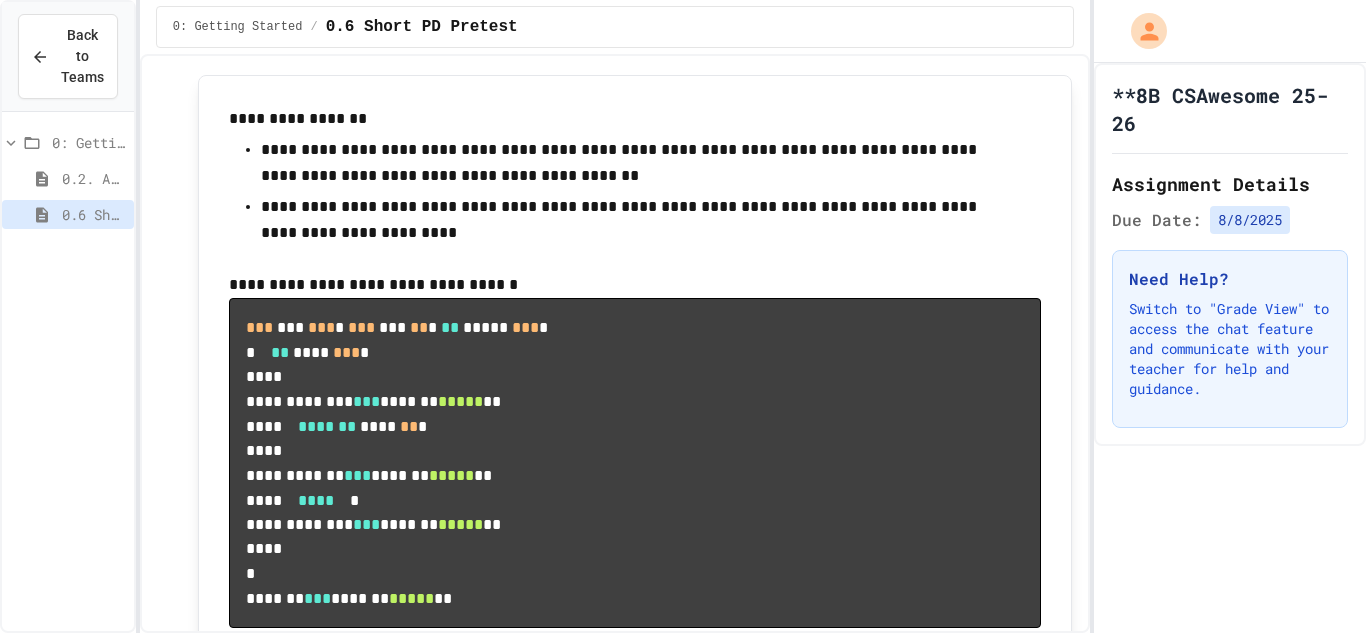 click on "**********" at bounding box center (615, 1315) 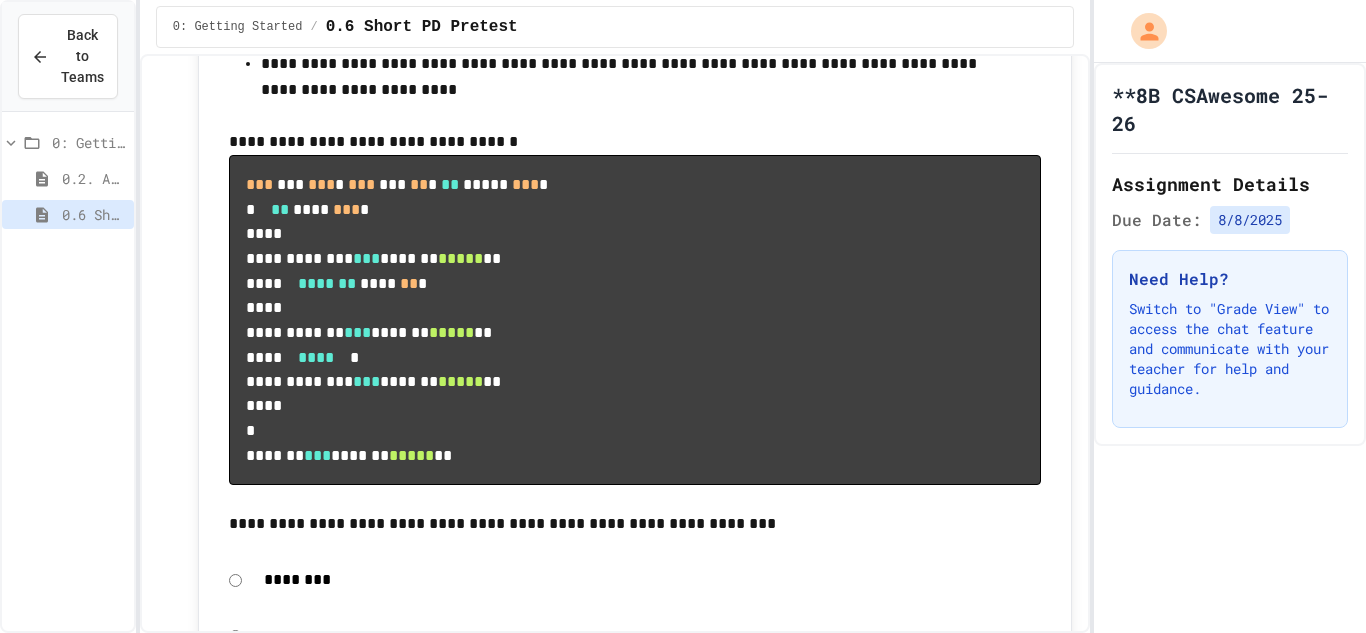 scroll, scrollTop: 5920, scrollLeft: 0, axis: vertical 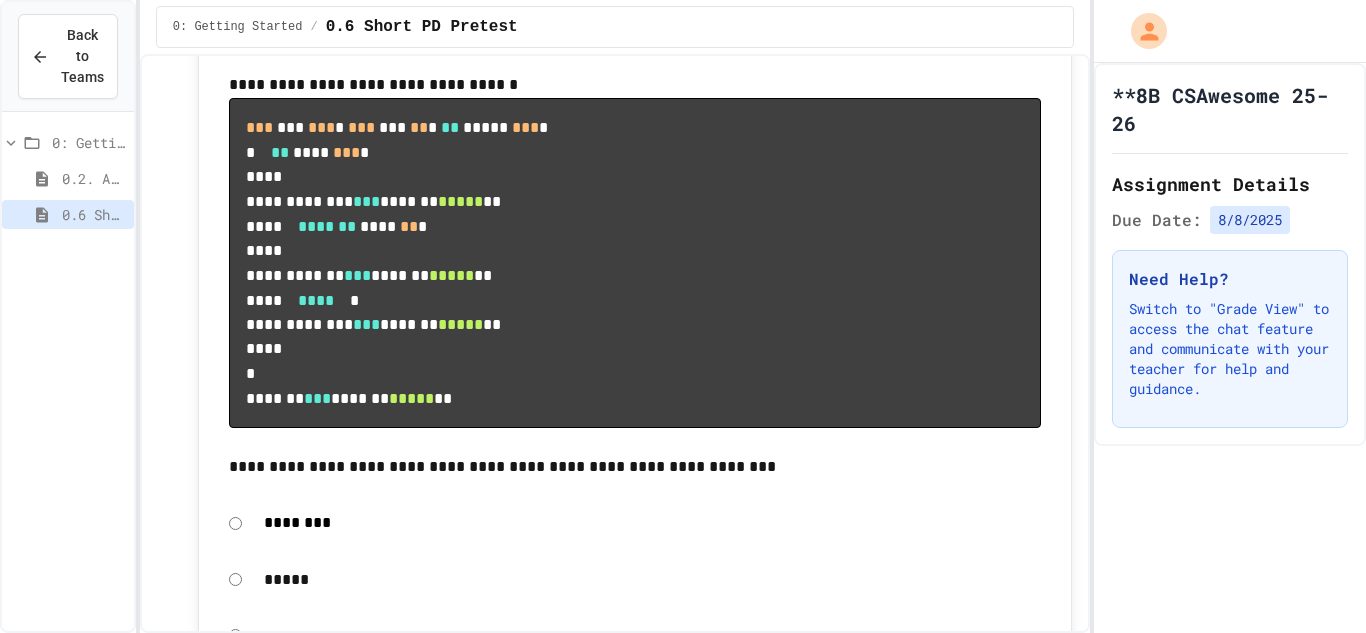 click on "**********" at bounding box center [973, -216] 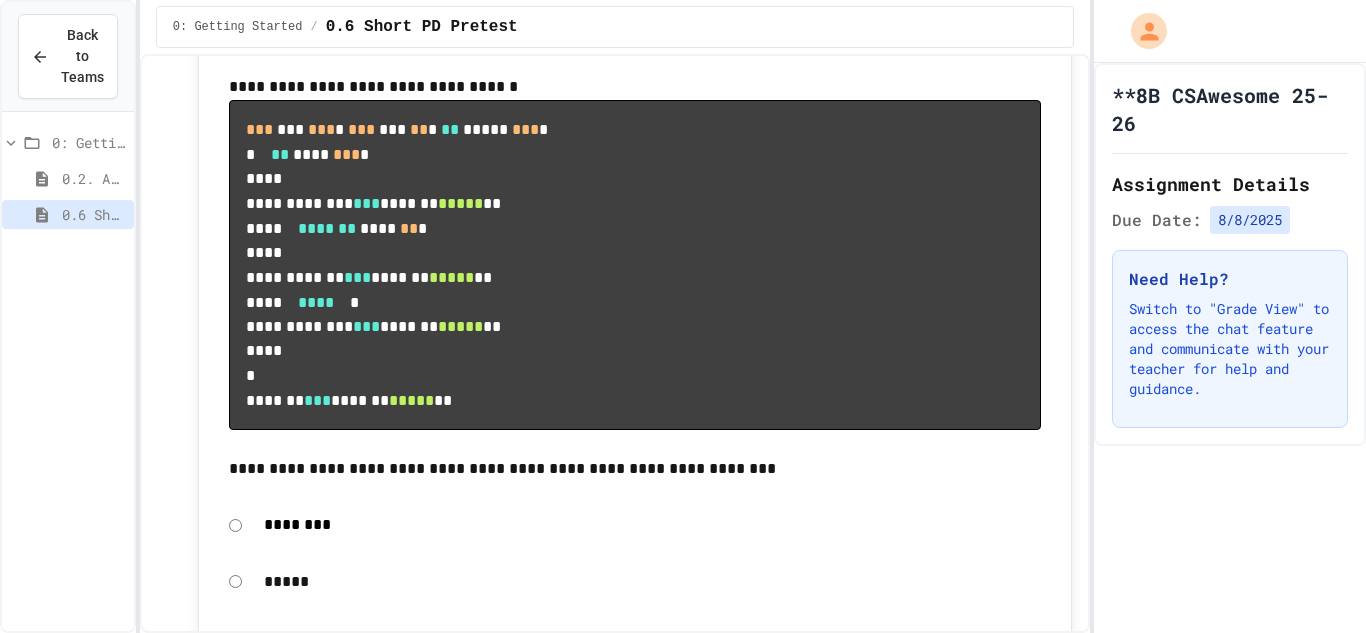 click 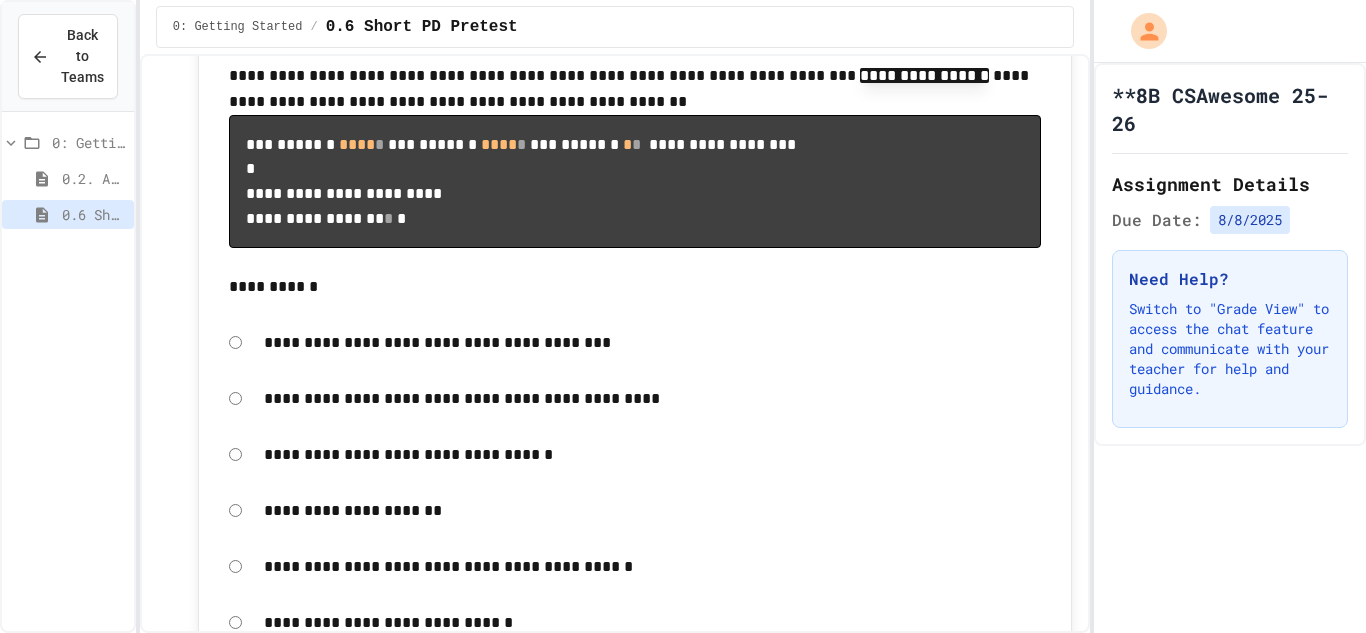 scroll, scrollTop: 7000, scrollLeft: 0, axis: vertical 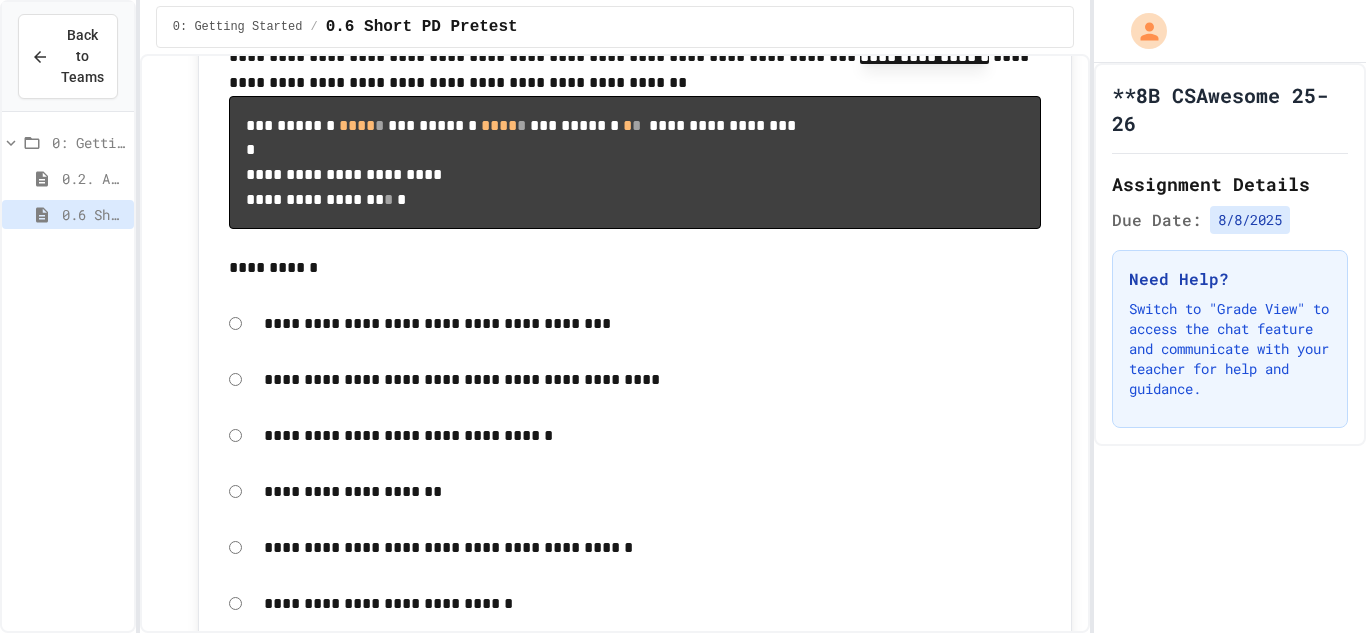 click on "**********" at bounding box center (635, -415) 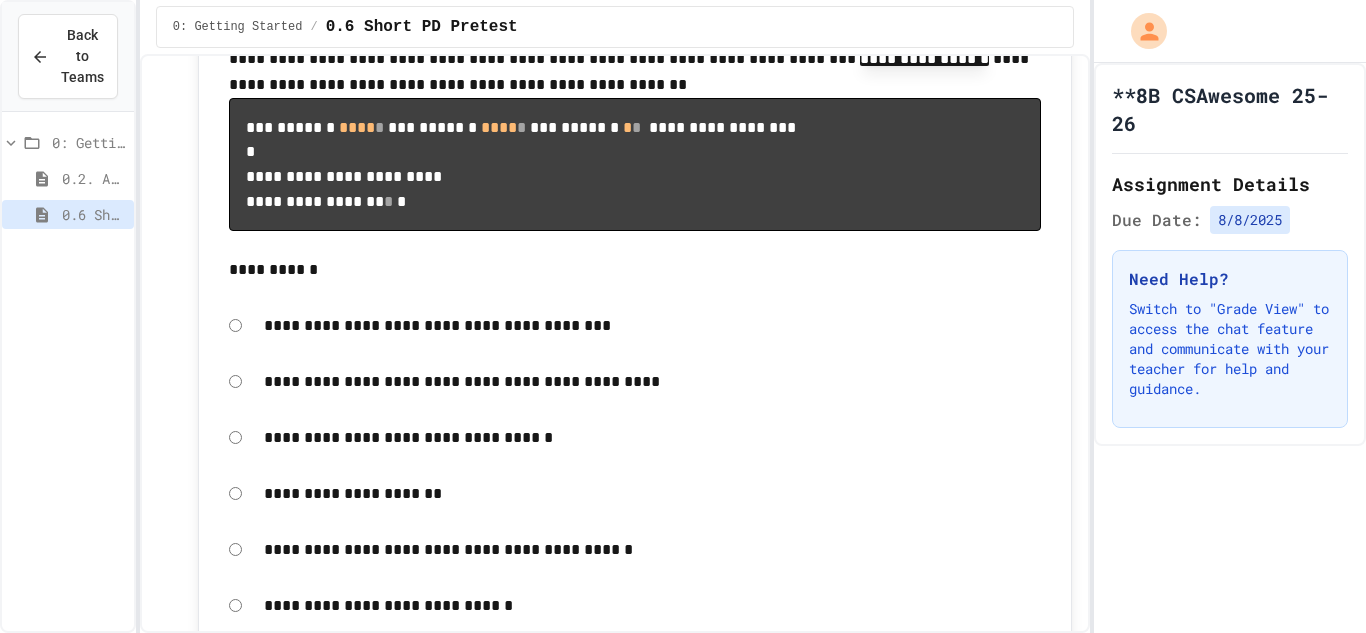 click 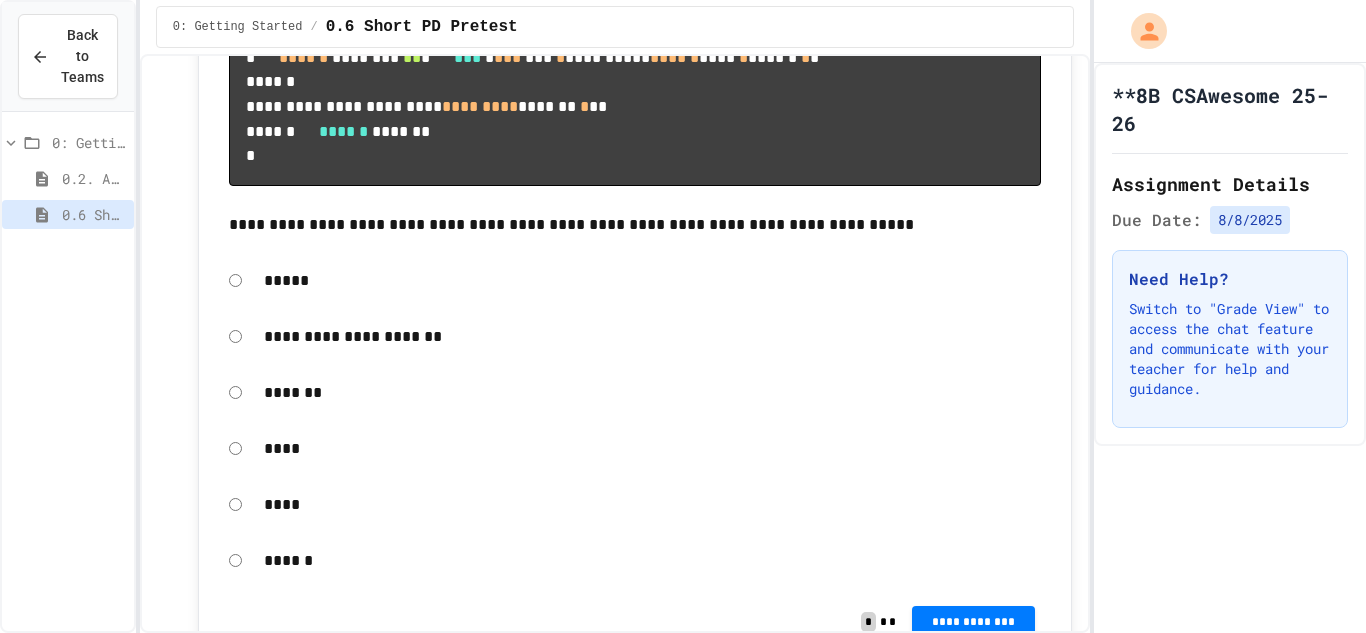 scroll, scrollTop: 8000, scrollLeft: 0, axis: vertical 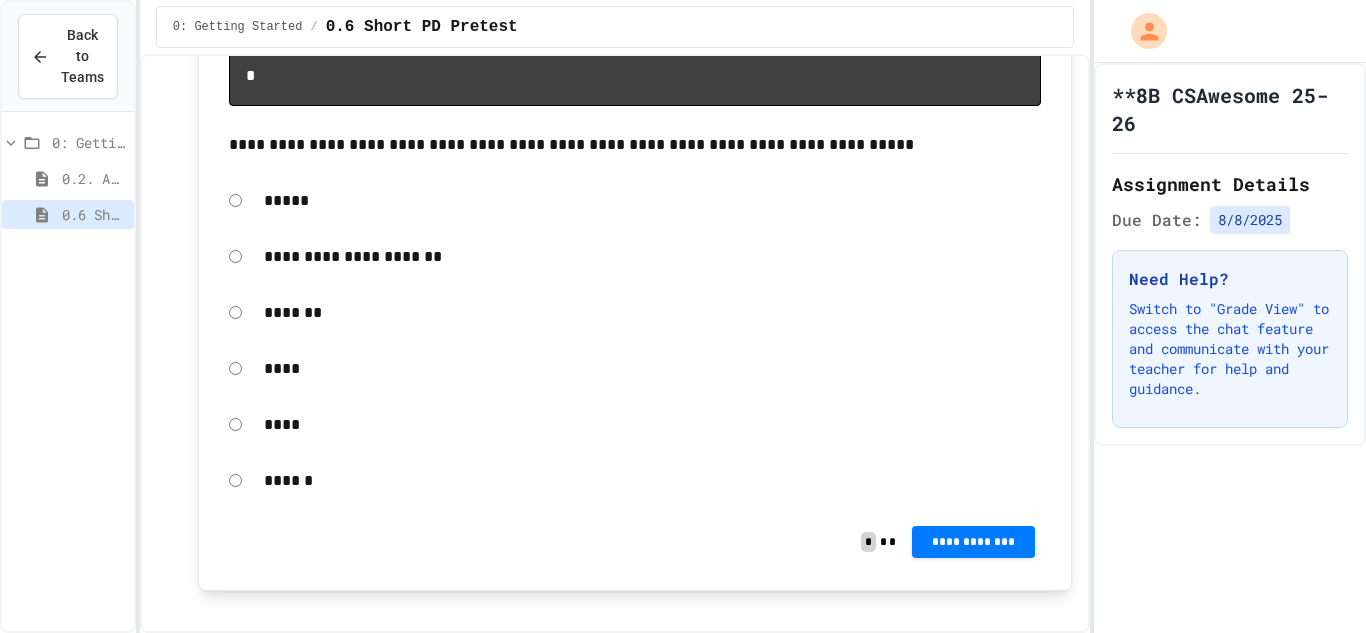 click on "**********" at bounding box center (973, -333) 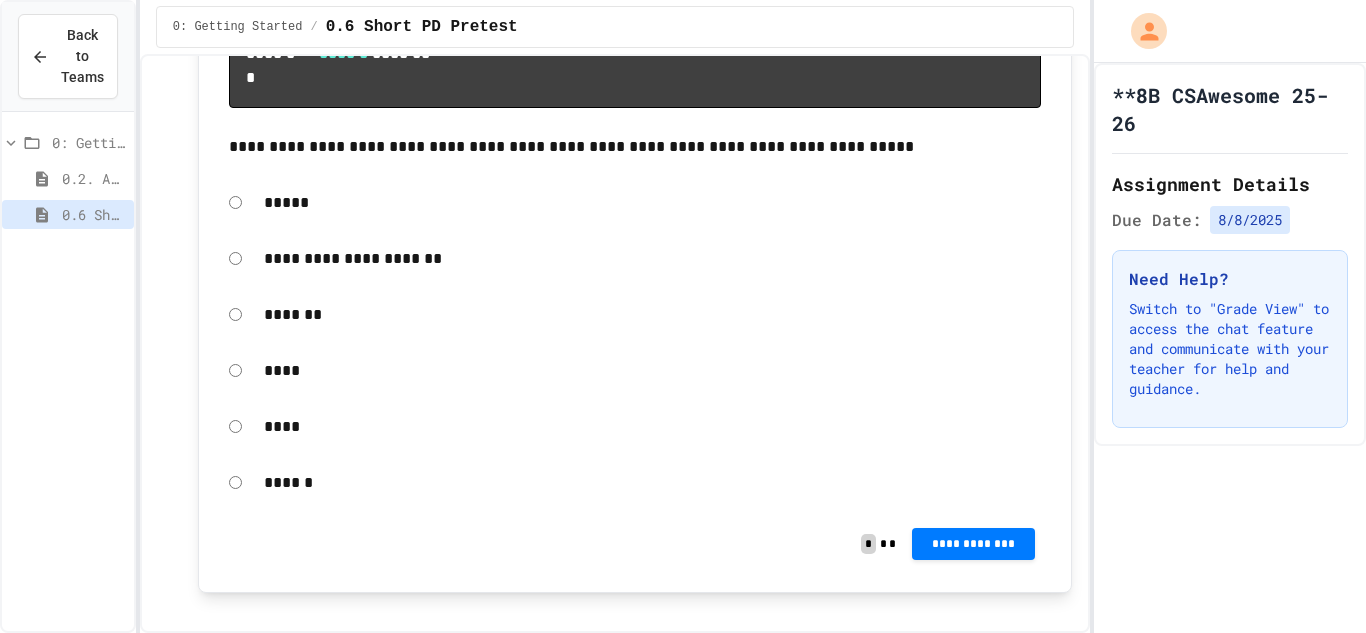 click 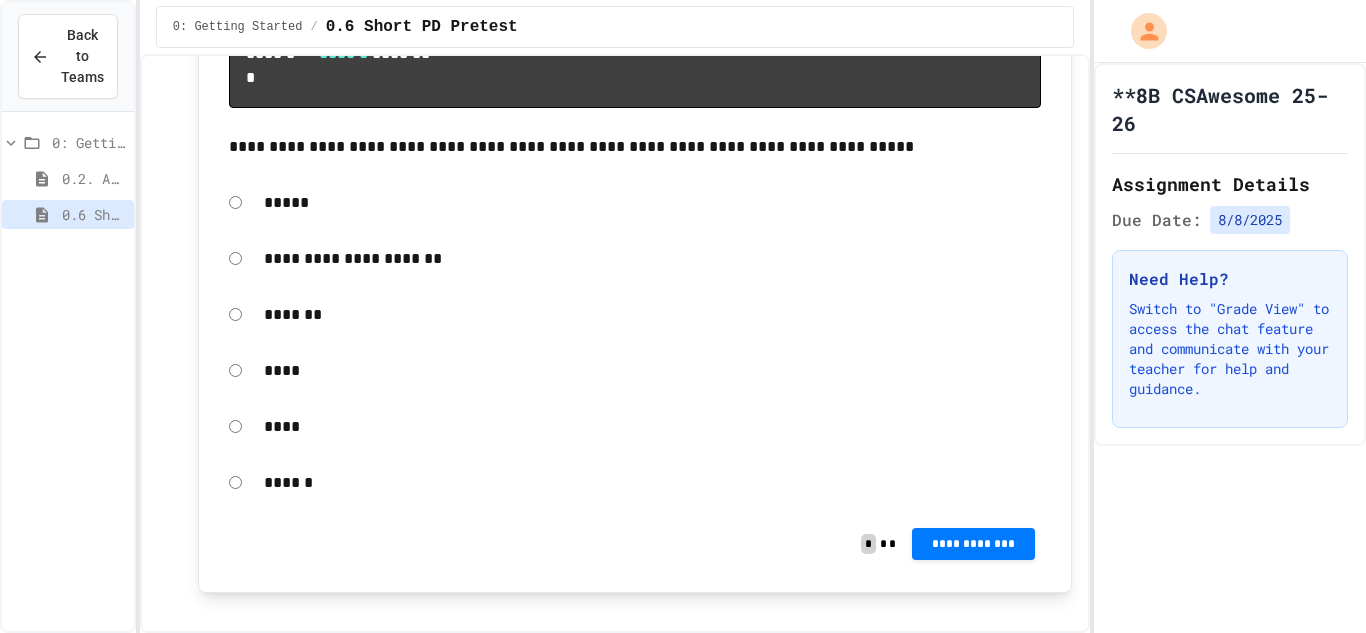 click on "**********" at bounding box center [653, -674] 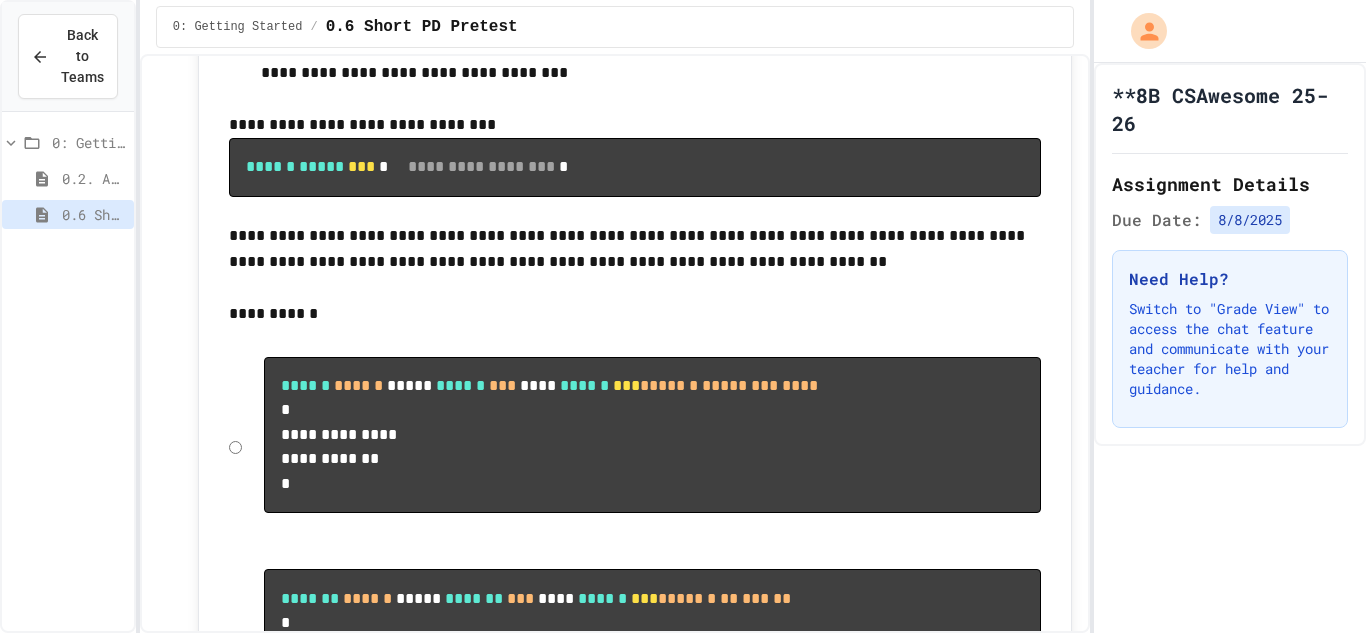 scroll, scrollTop: 8680, scrollLeft: 0, axis: vertical 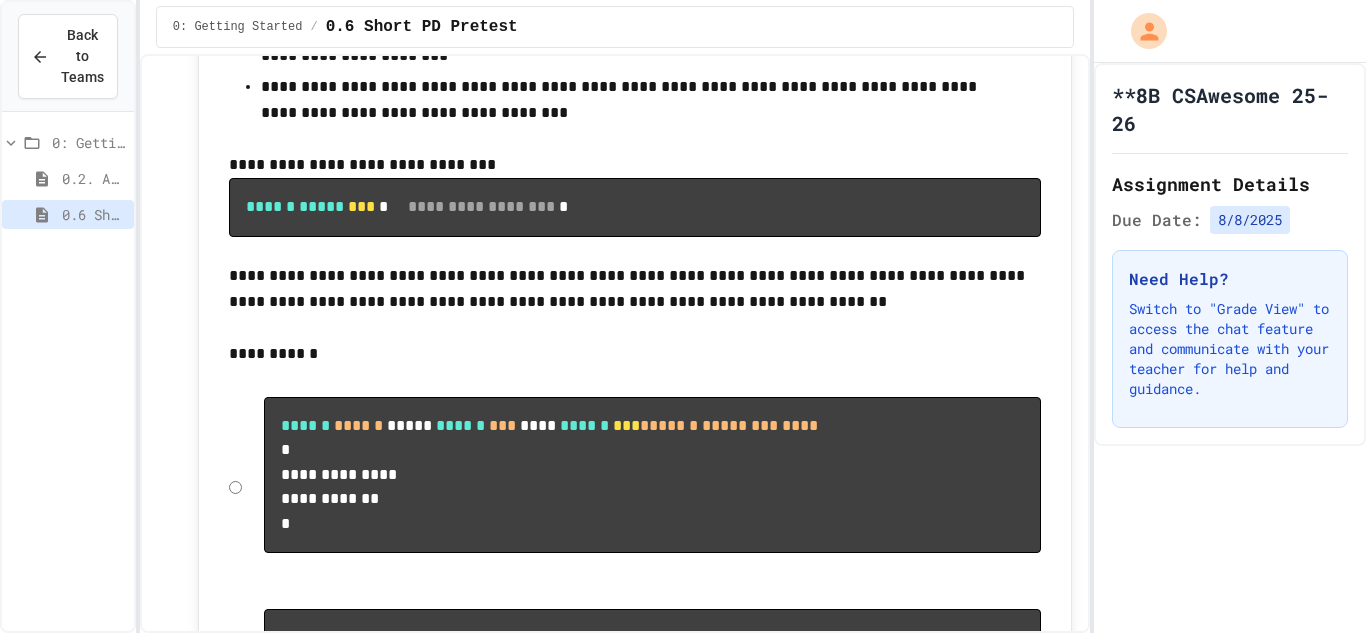 click on "**********" at bounding box center (635, -504) 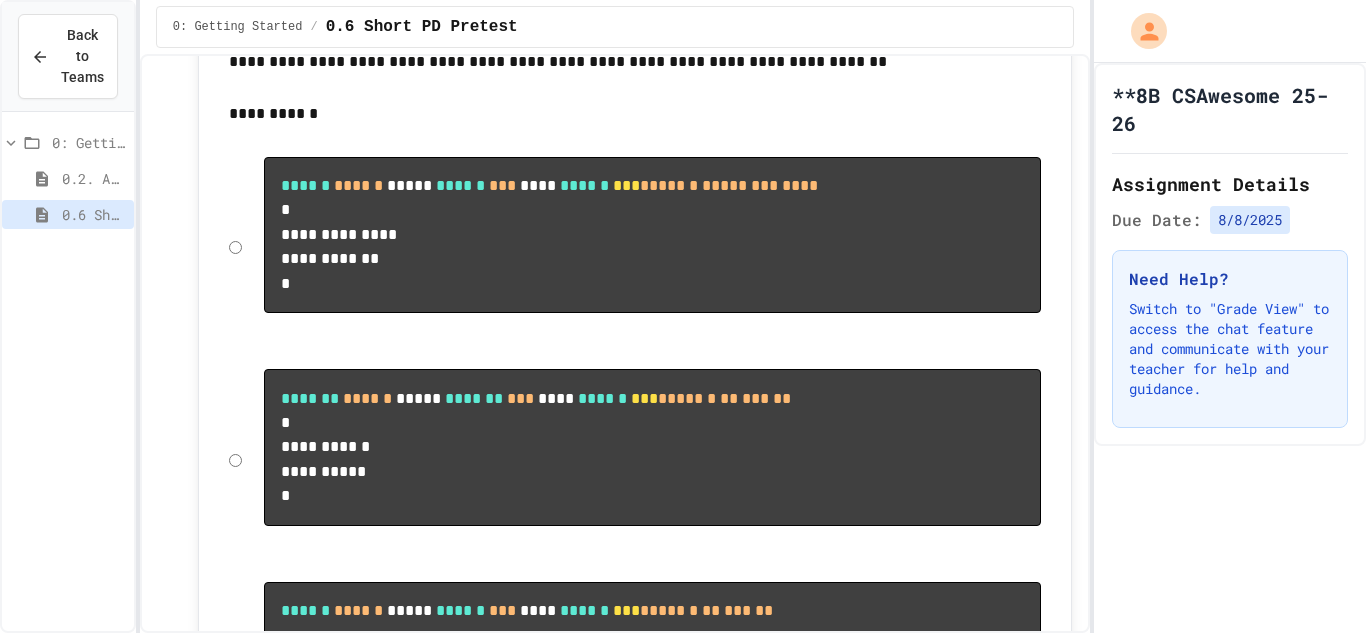 scroll, scrollTop: 8960, scrollLeft: 0, axis: vertical 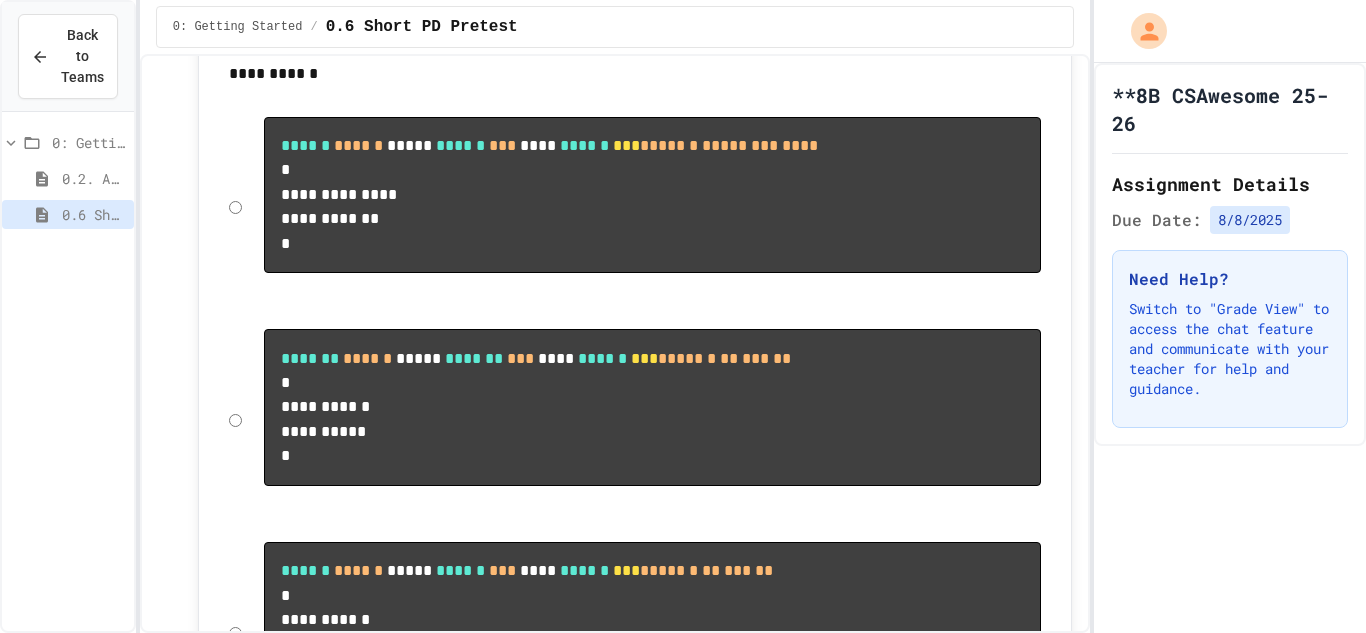 click on "**********" at bounding box center (973, -418) 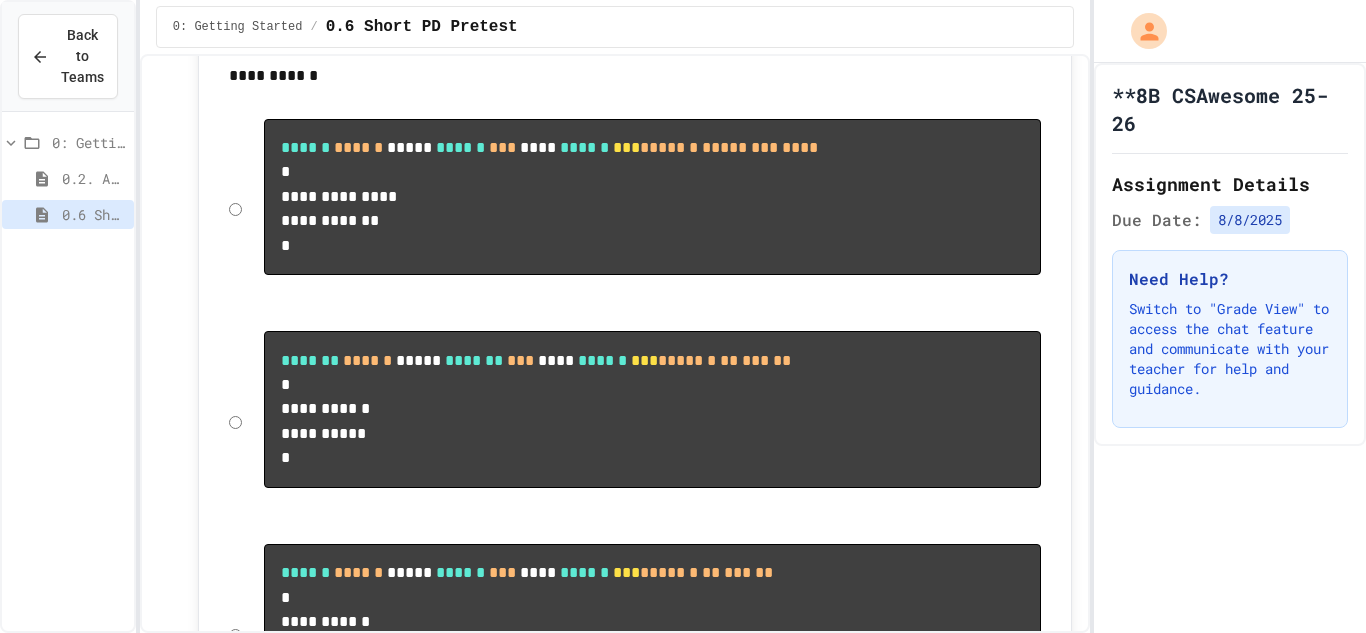 click 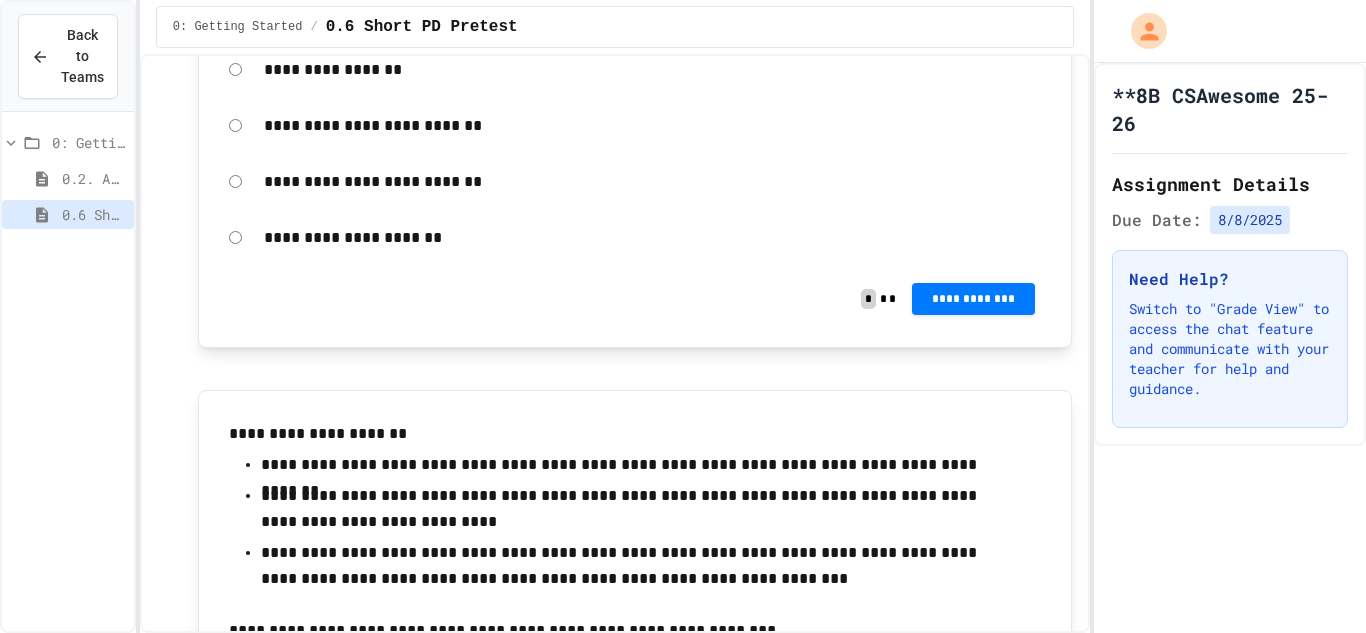 scroll, scrollTop: 10640, scrollLeft: 0, axis: vertical 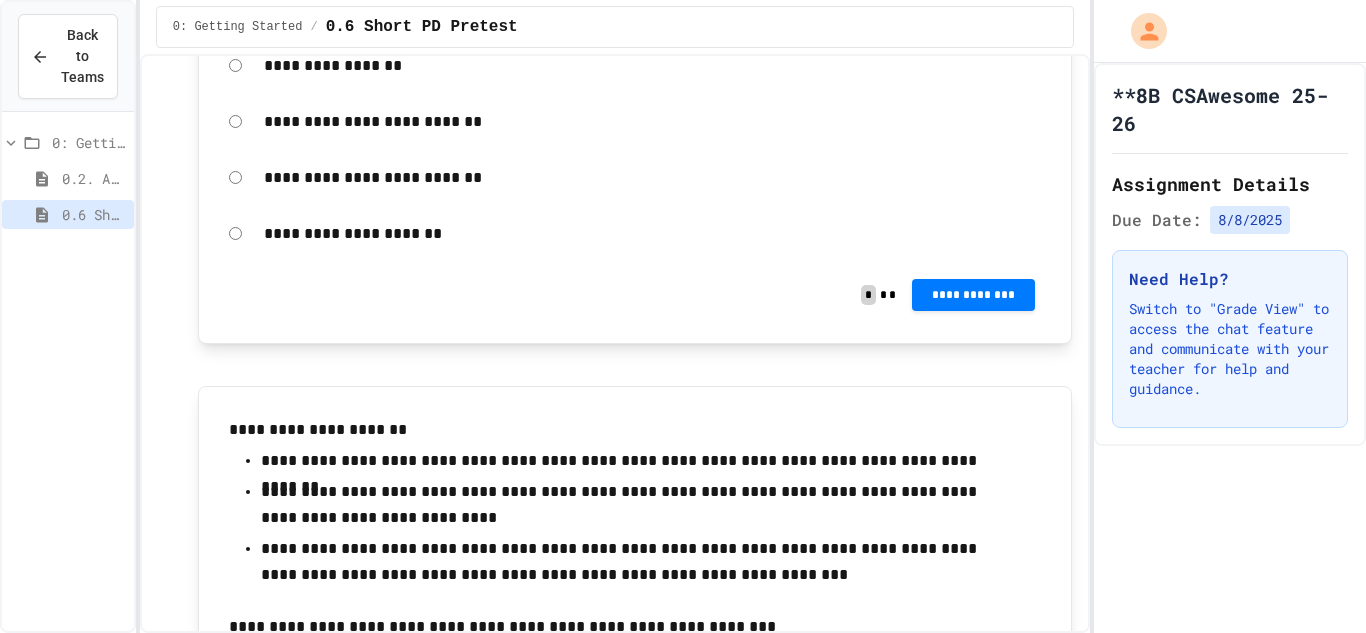 click on "**********" at bounding box center (653, -845) 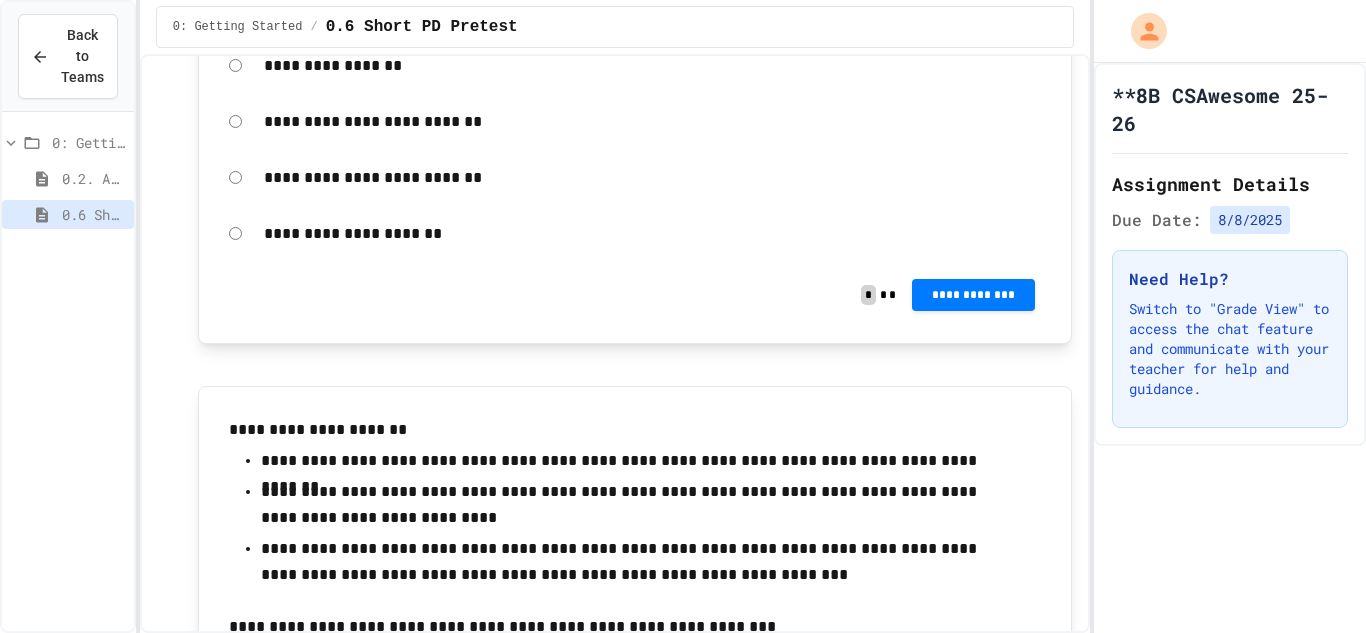 click on "**********" at bounding box center [635, -1189] 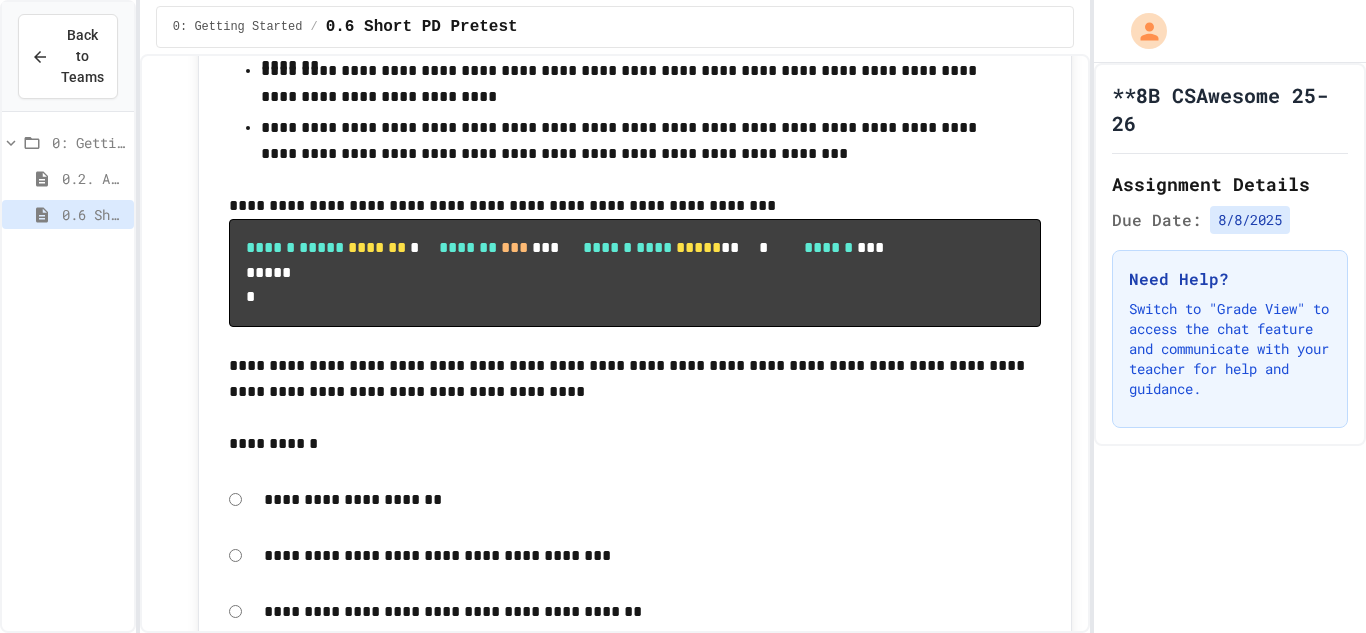 scroll, scrollTop: 11120, scrollLeft: 0, axis: vertical 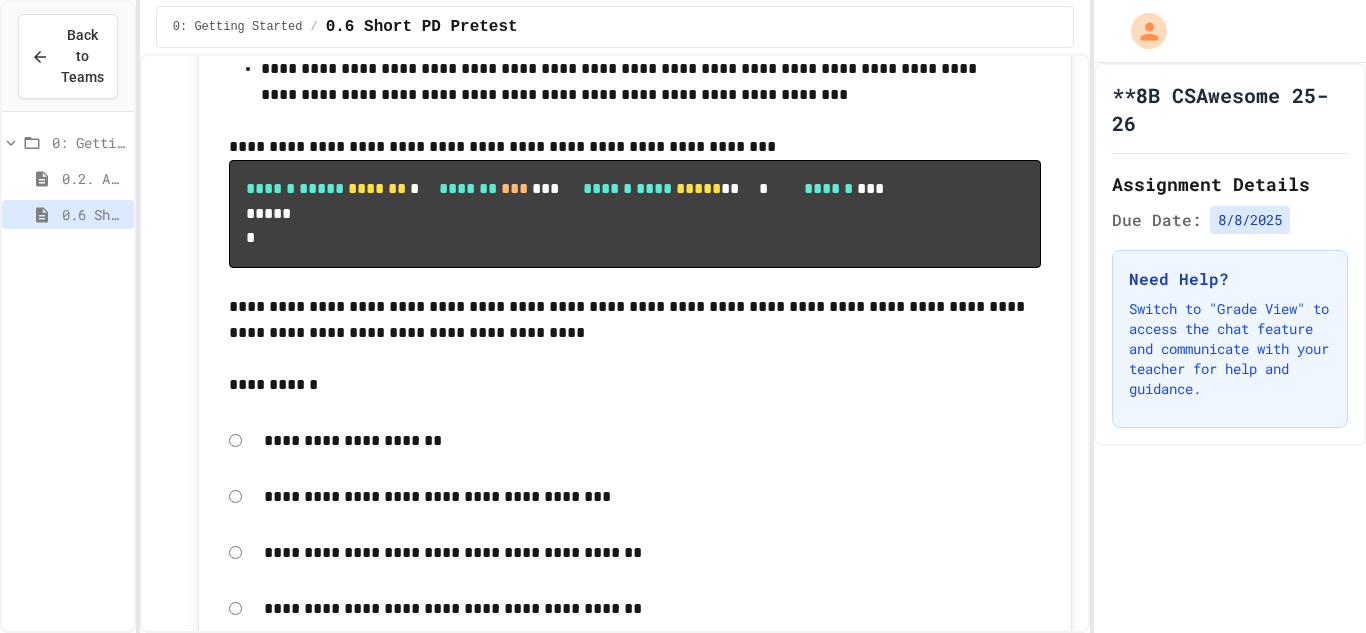 click on "**********" at bounding box center [973, -906] 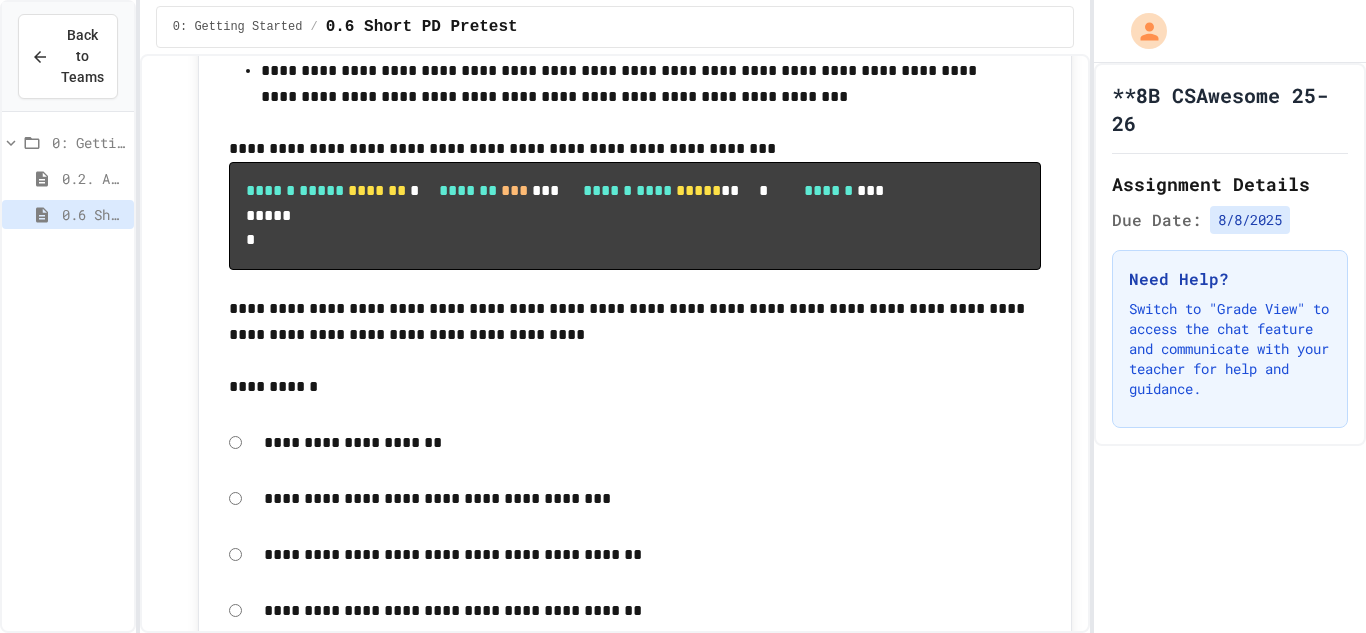 click at bounding box center [1261, 668] 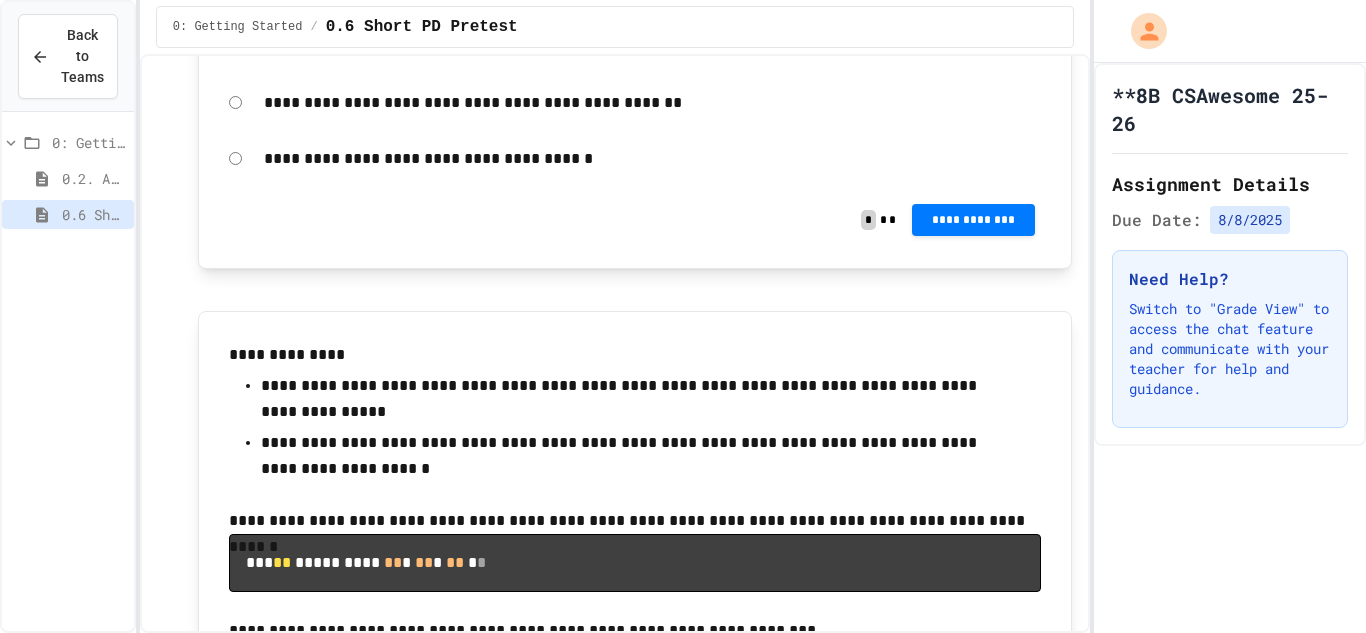 scroll, scrollTop: 11680, scrollLeft: 0, axis: vertical 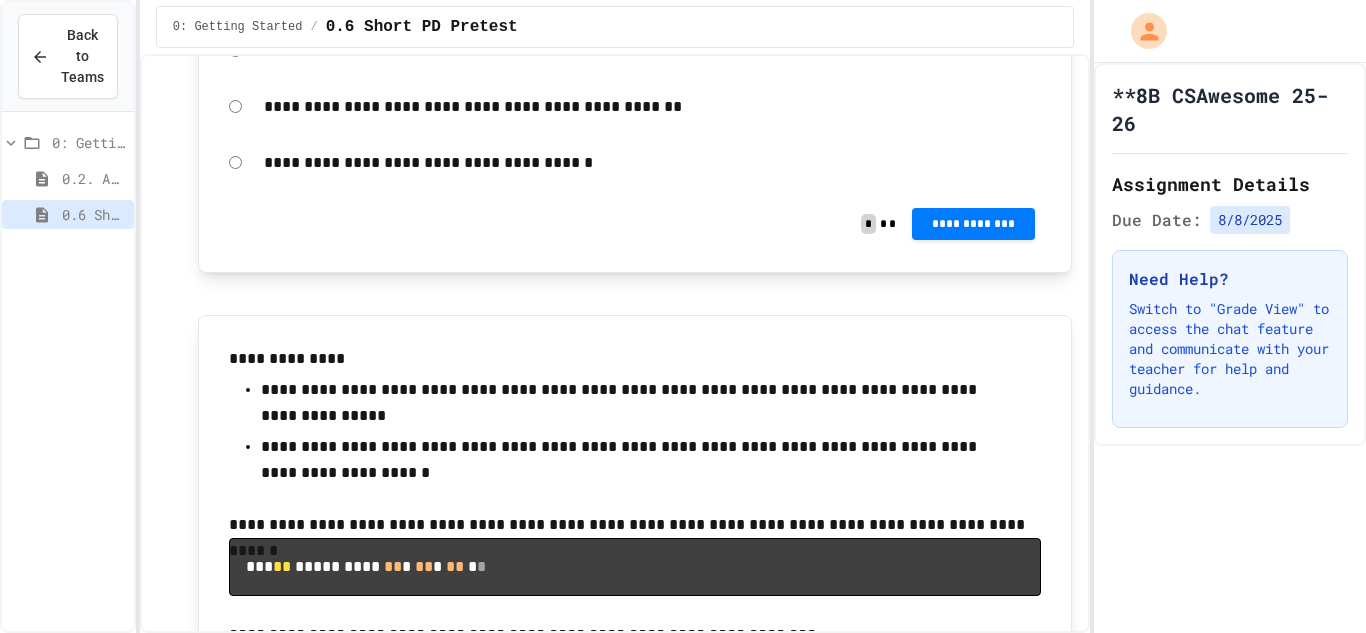 click on "**********" at bounding box center [653, -972] 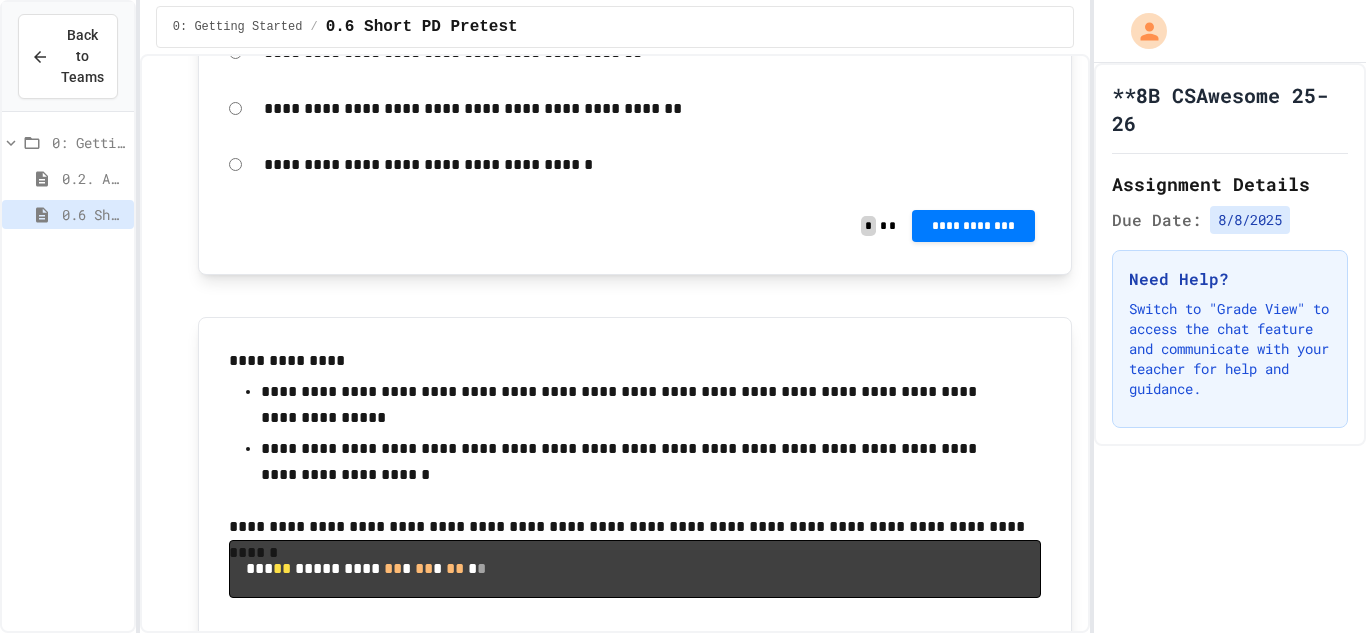 click 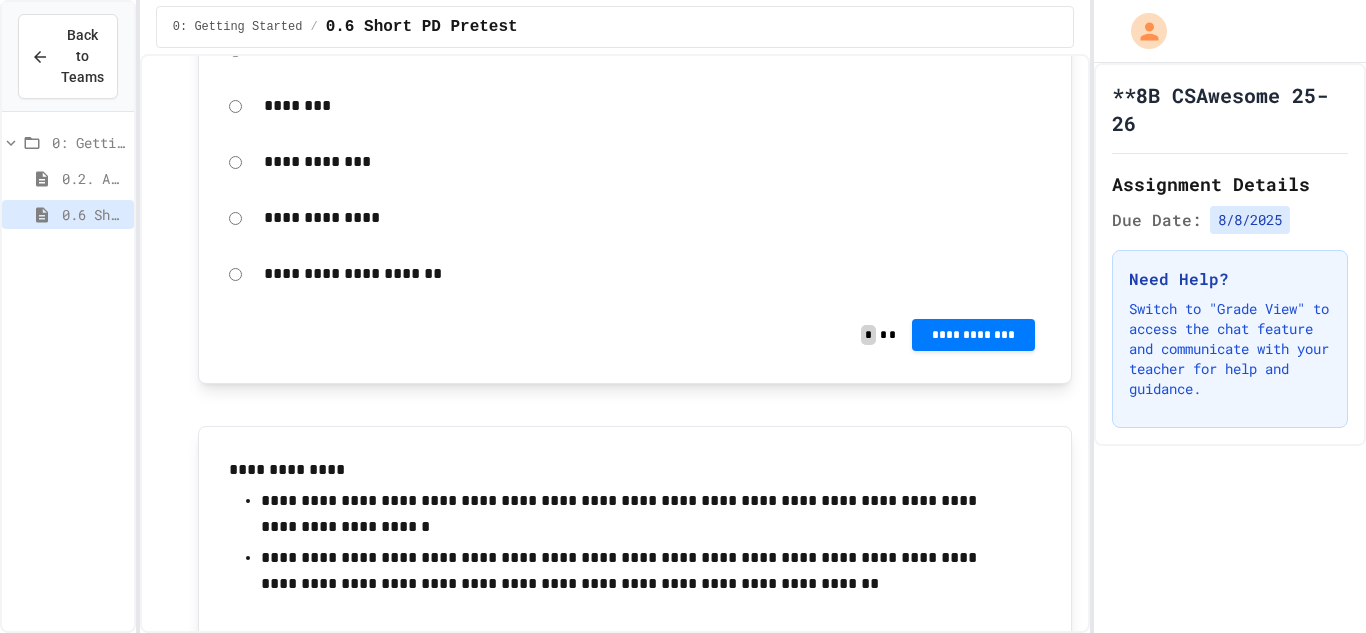 scroll, scrollTop: 12640, scrollLeft: 0, axis: vertical 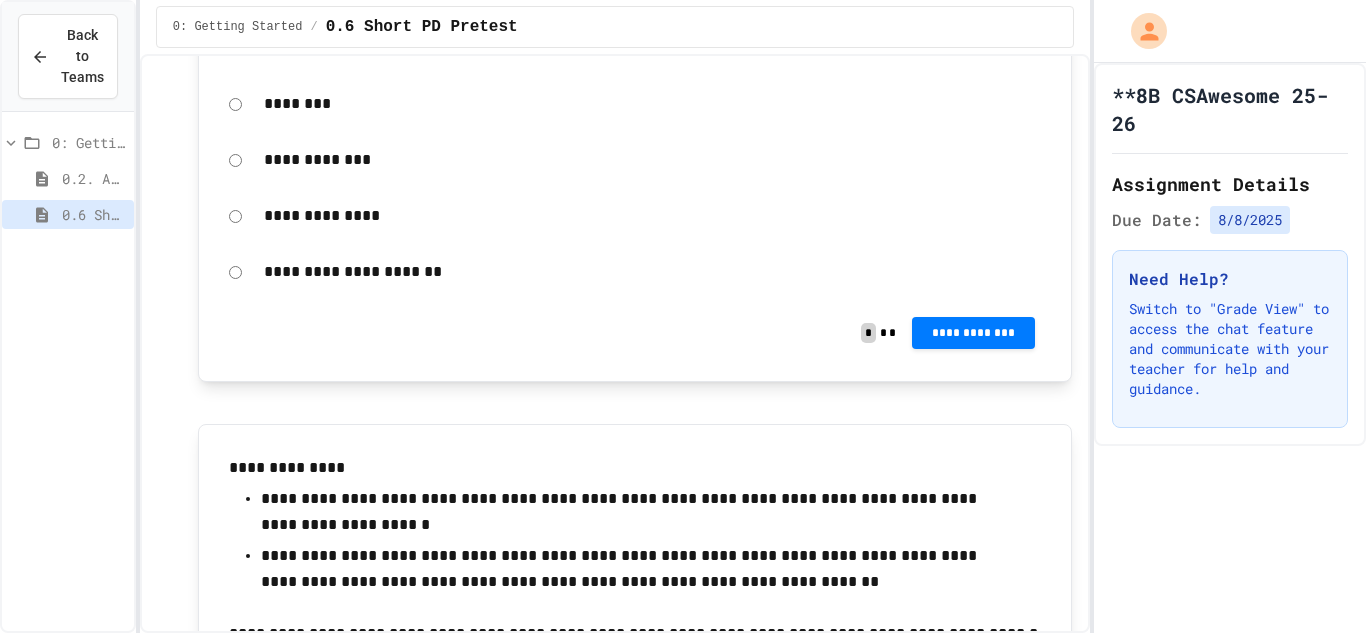 click on "**********" at bounding box center [635, -1176] 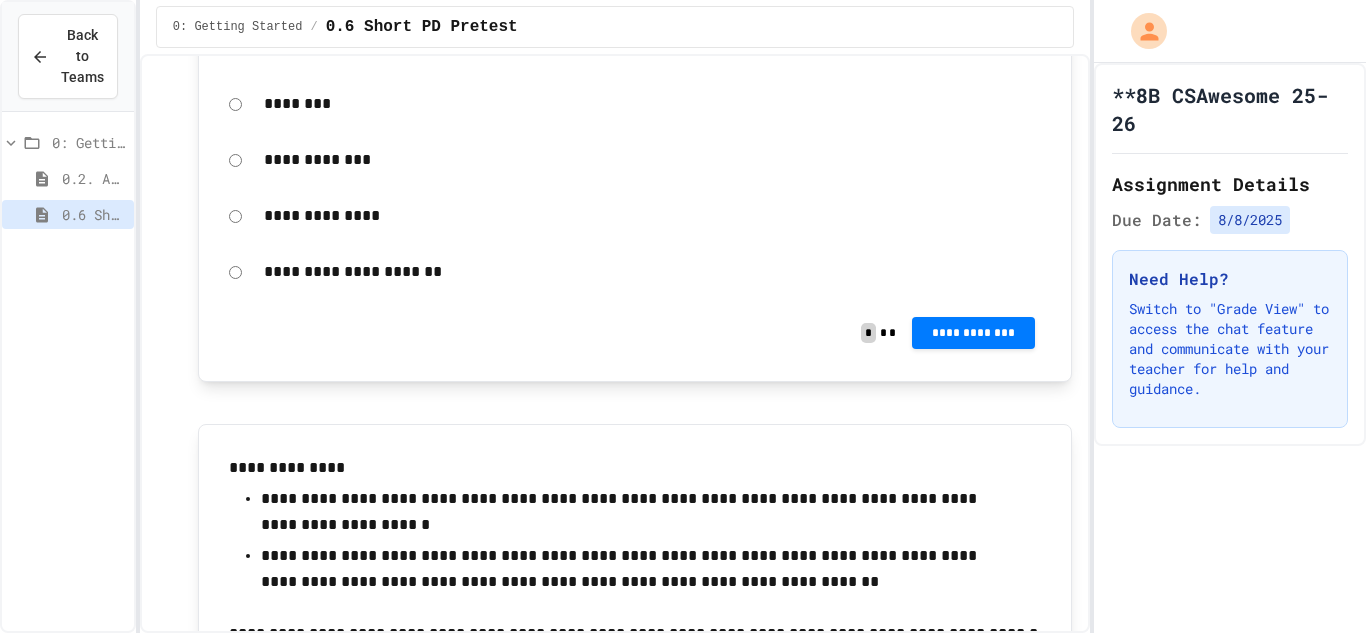 click on "**********" at bounding box center [635, -1176] 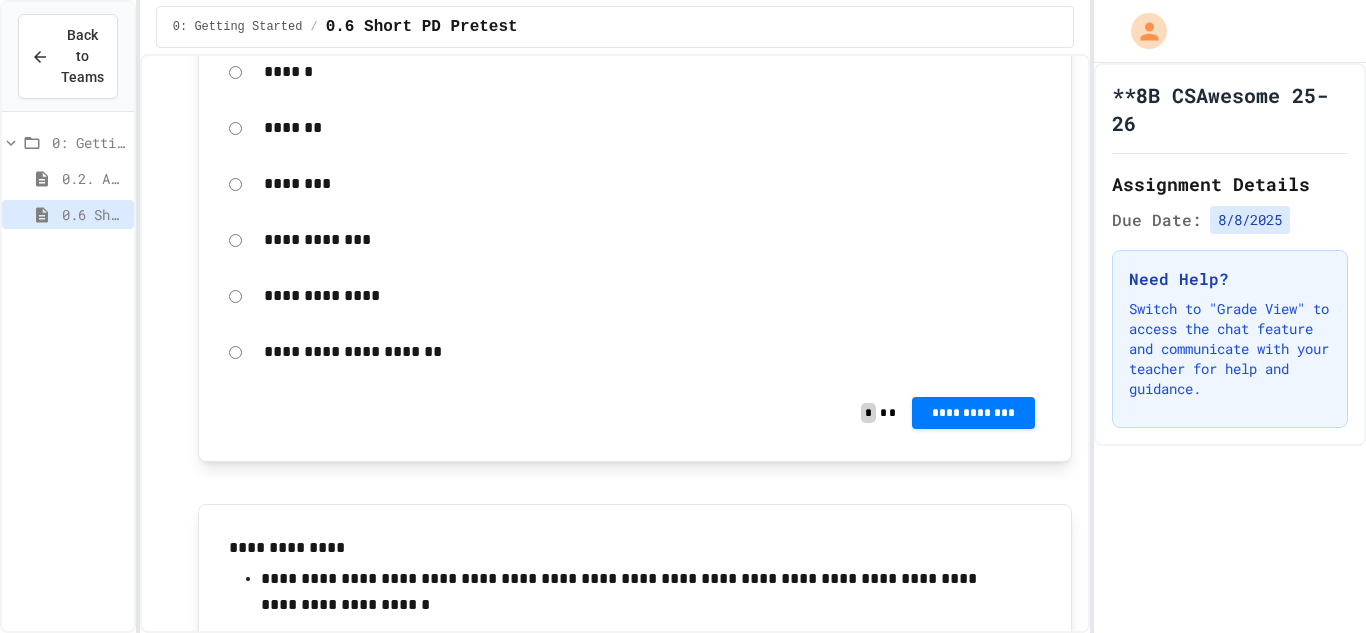 scroll, scrollTop: 12520, scrollLeft: 0, axis: vertical 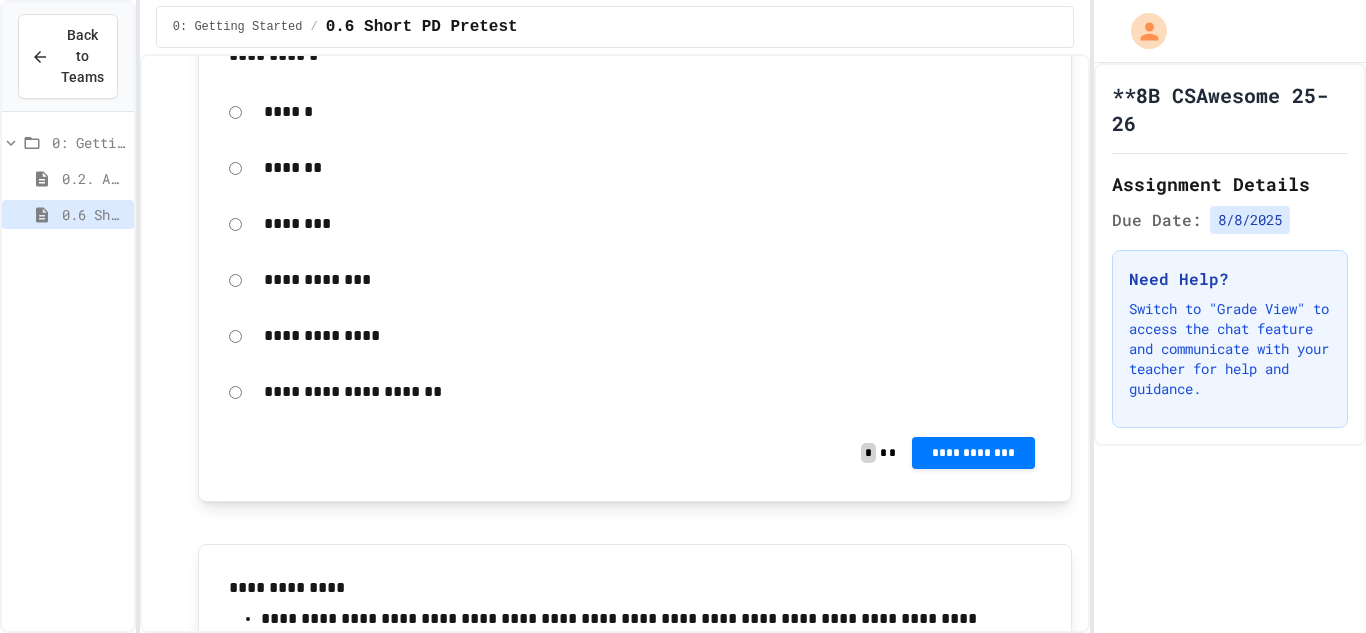 click at bounding box center (635, -1037) 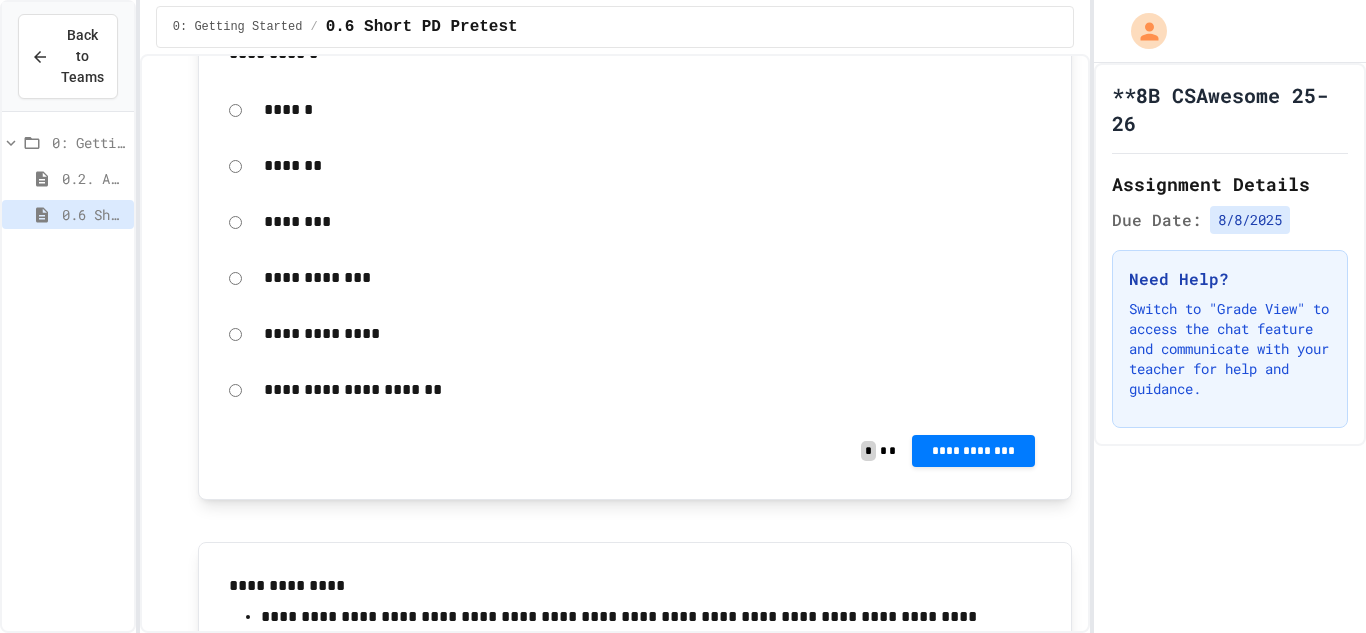 scroll, scrollTop: 12520, scrollLeft: 0, axis: vertical 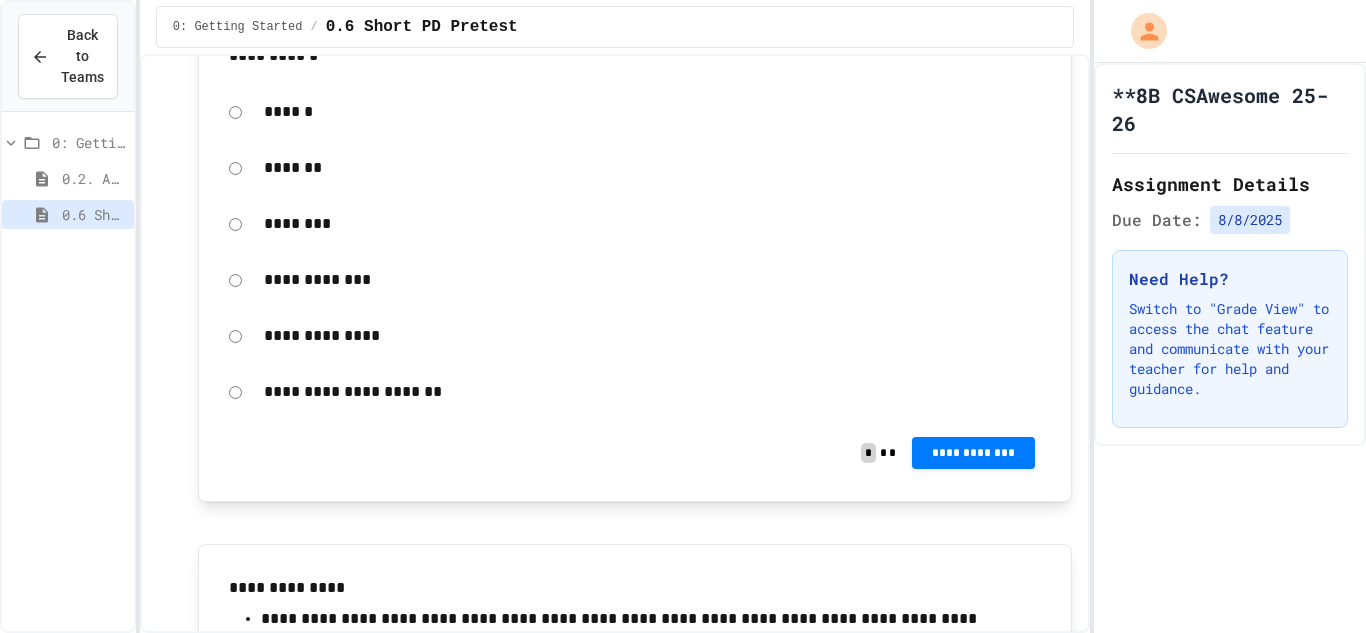 click on "**********" at bounding box center (635, -1076) 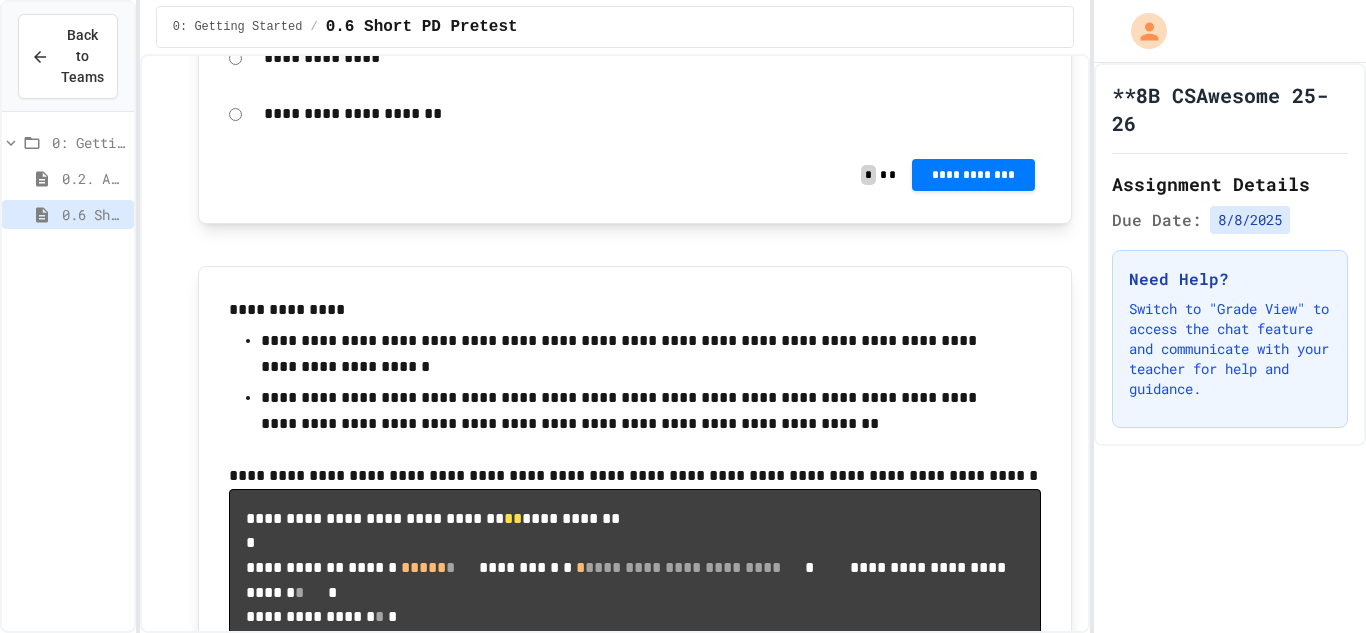 scroll, scrollTop: 12800, scrollLeft: 0, axis: vertical 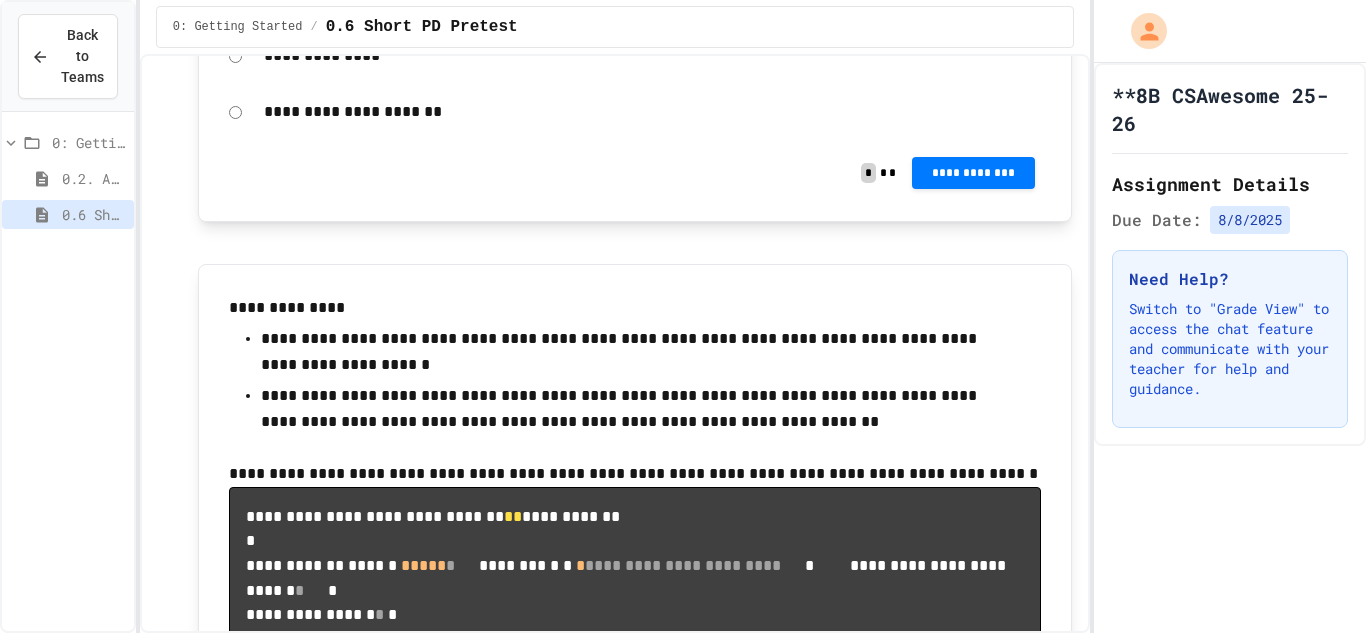 click on "**********" at bounding box center [653, -1011] 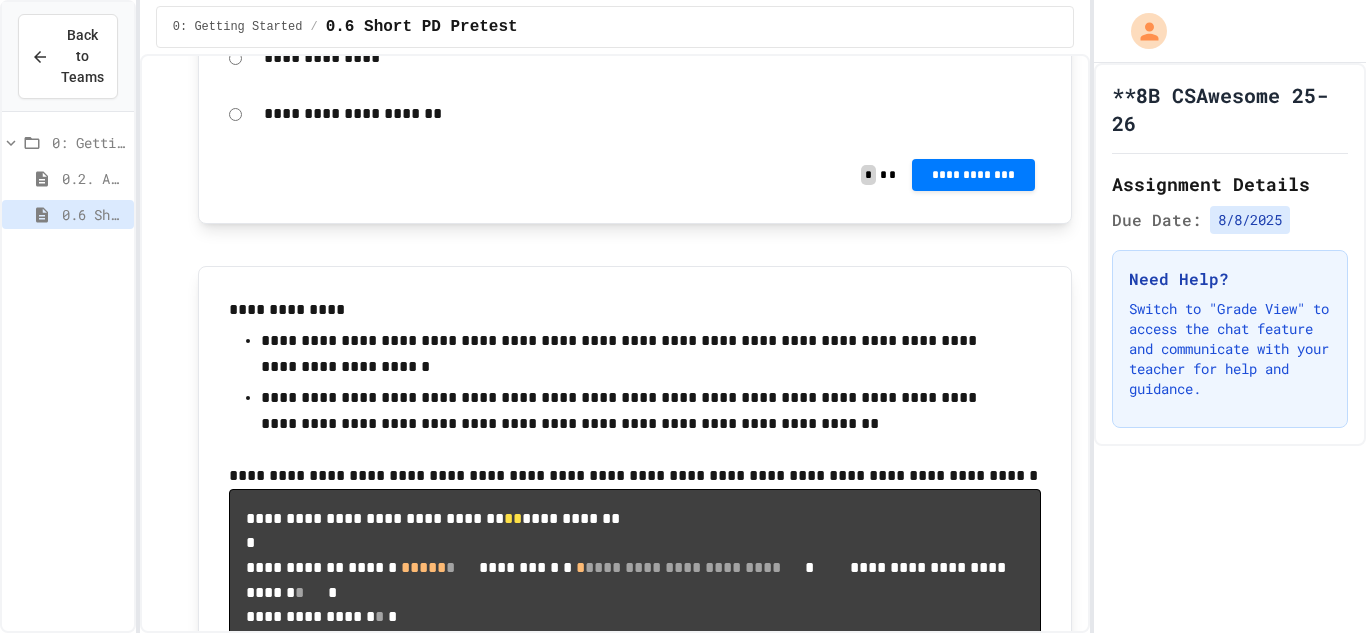 click 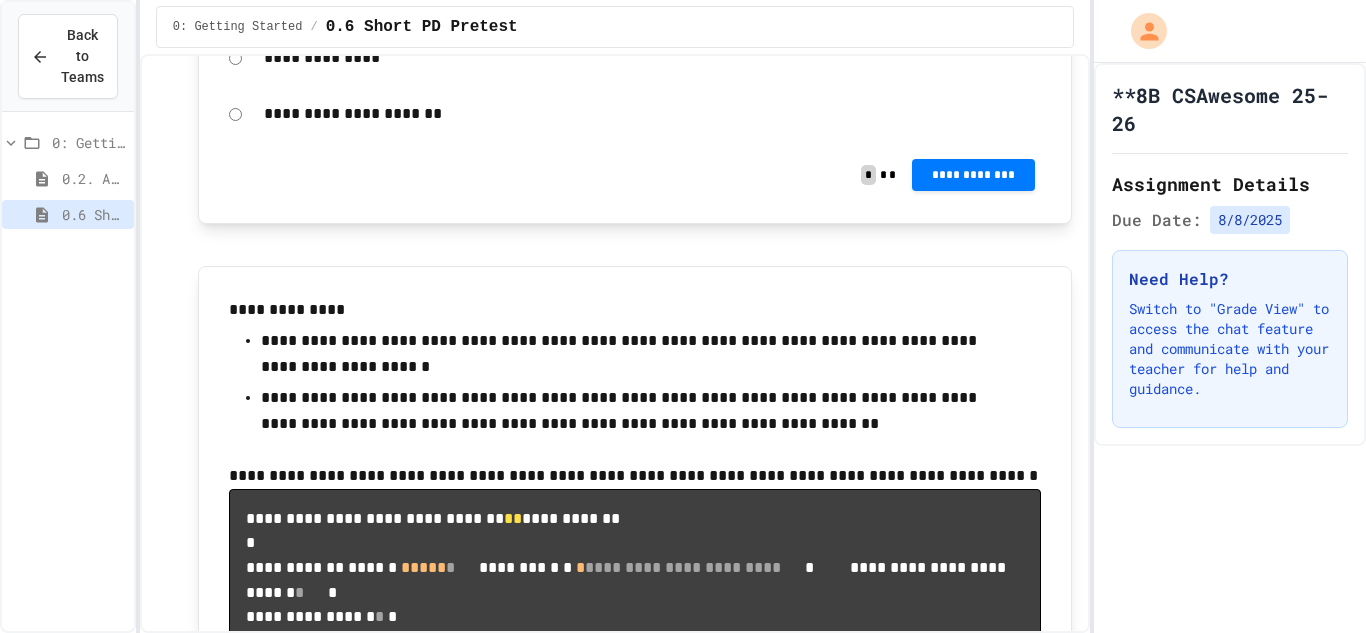 click on "**********" at bounding box center [635, -1307] 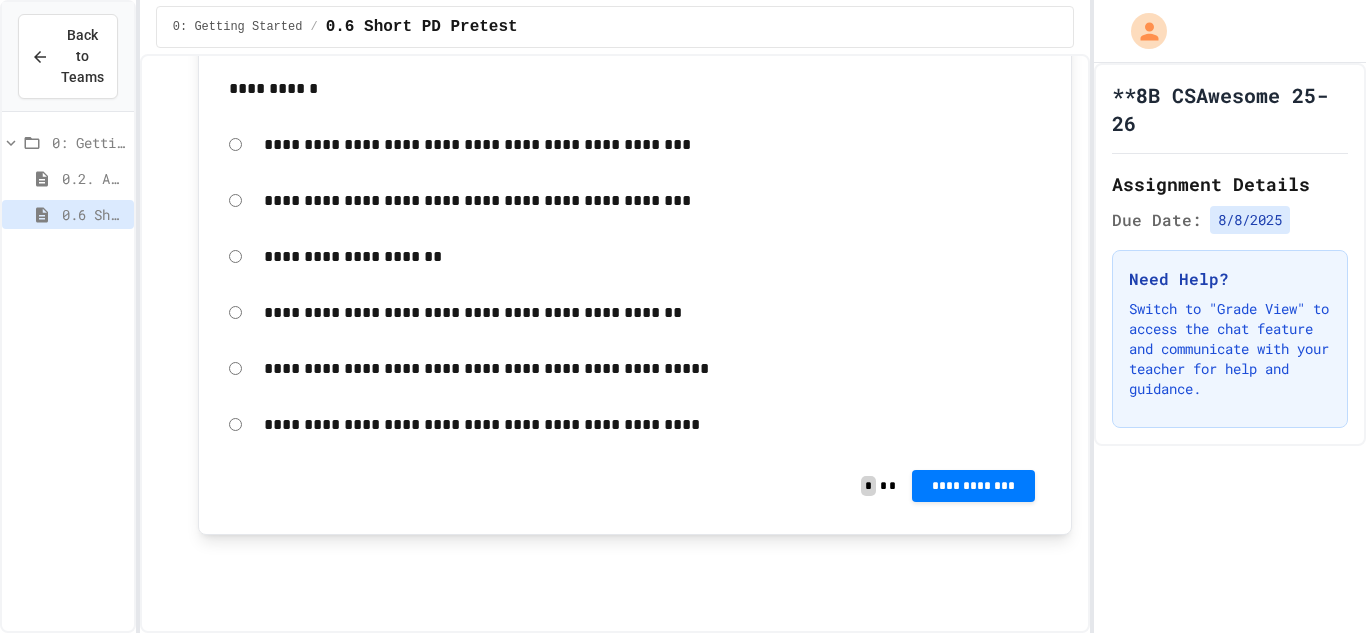 scroll, scrollTop: 13920, scrollLeft: 0, axis: vertical 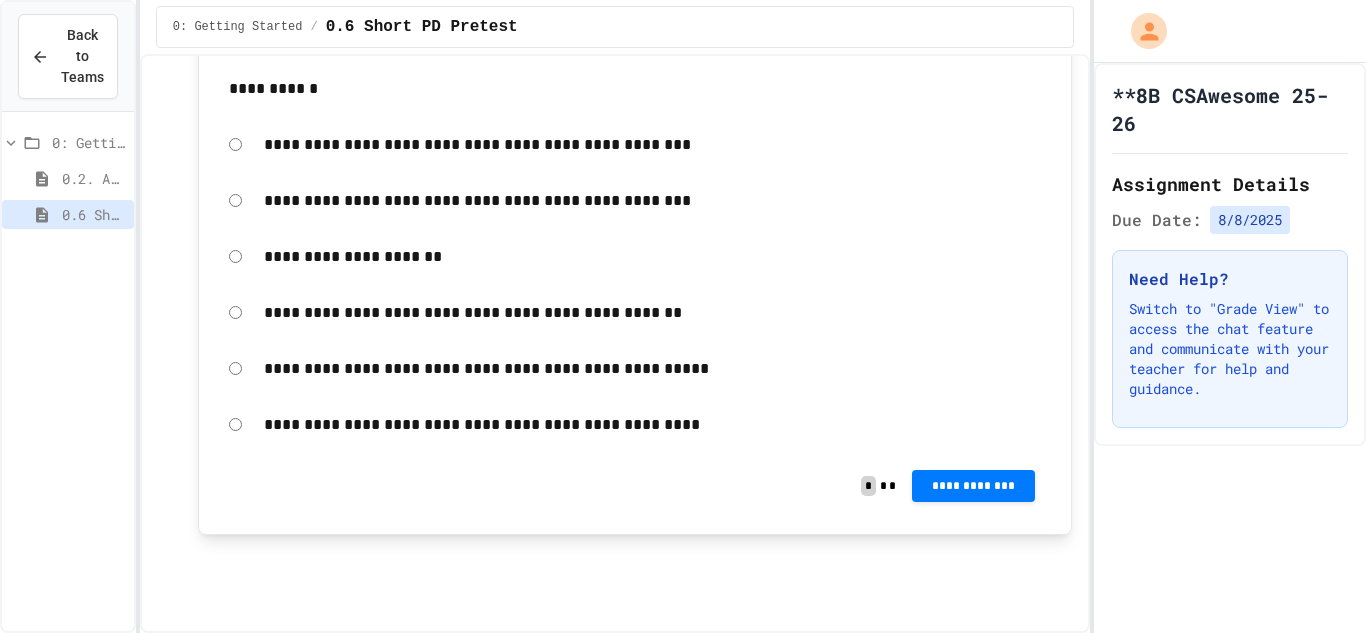 click on "*******" at bounding box center [653, -707] 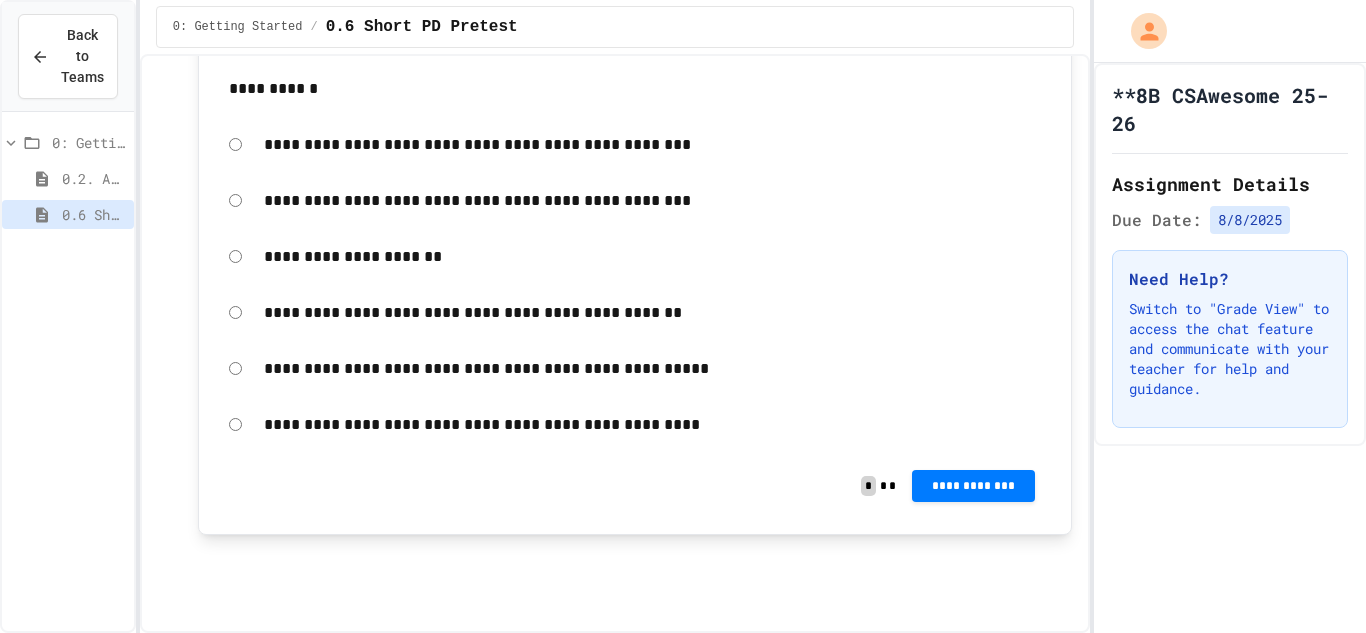scroll, scrollTop: 14310, scrollLeft: 0, axis: vertical 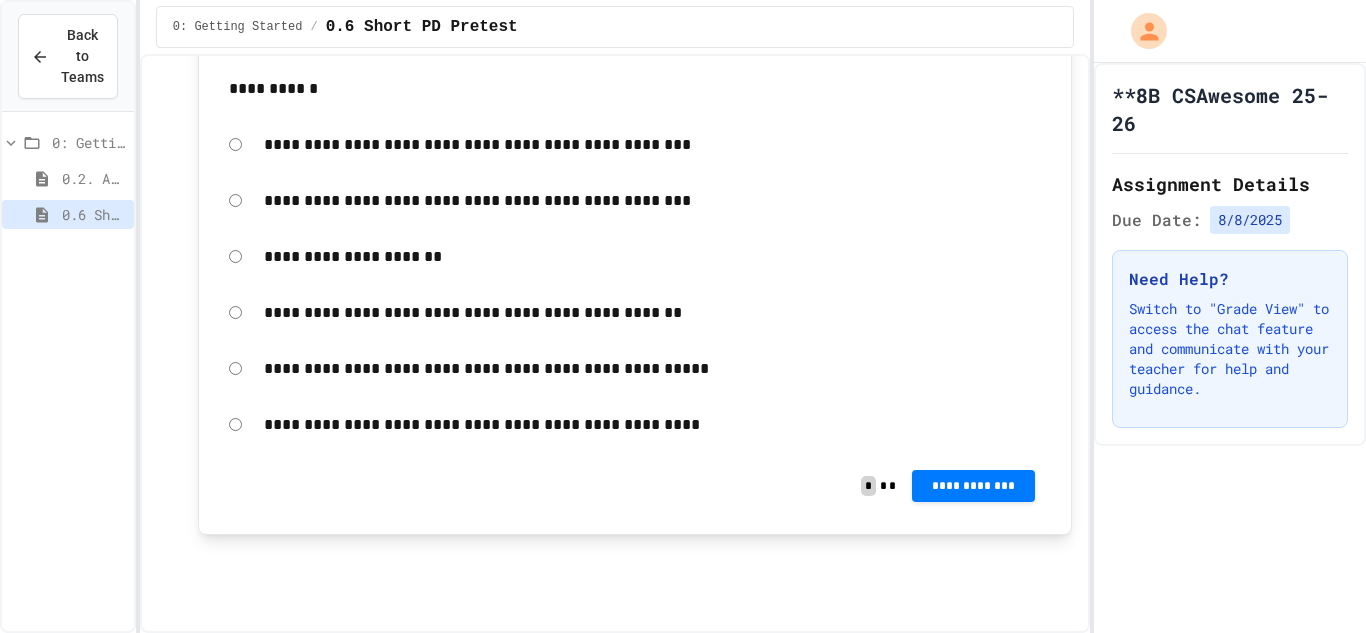 click on "**********" at bounding box center [973, -423] 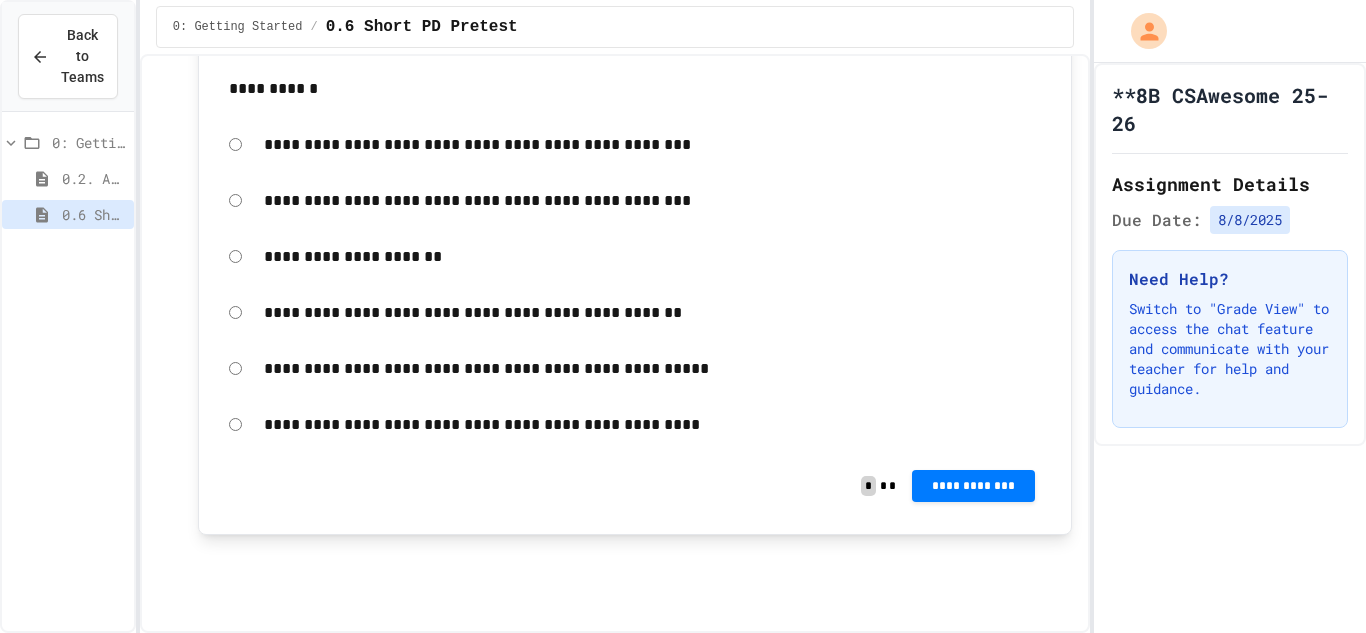 click 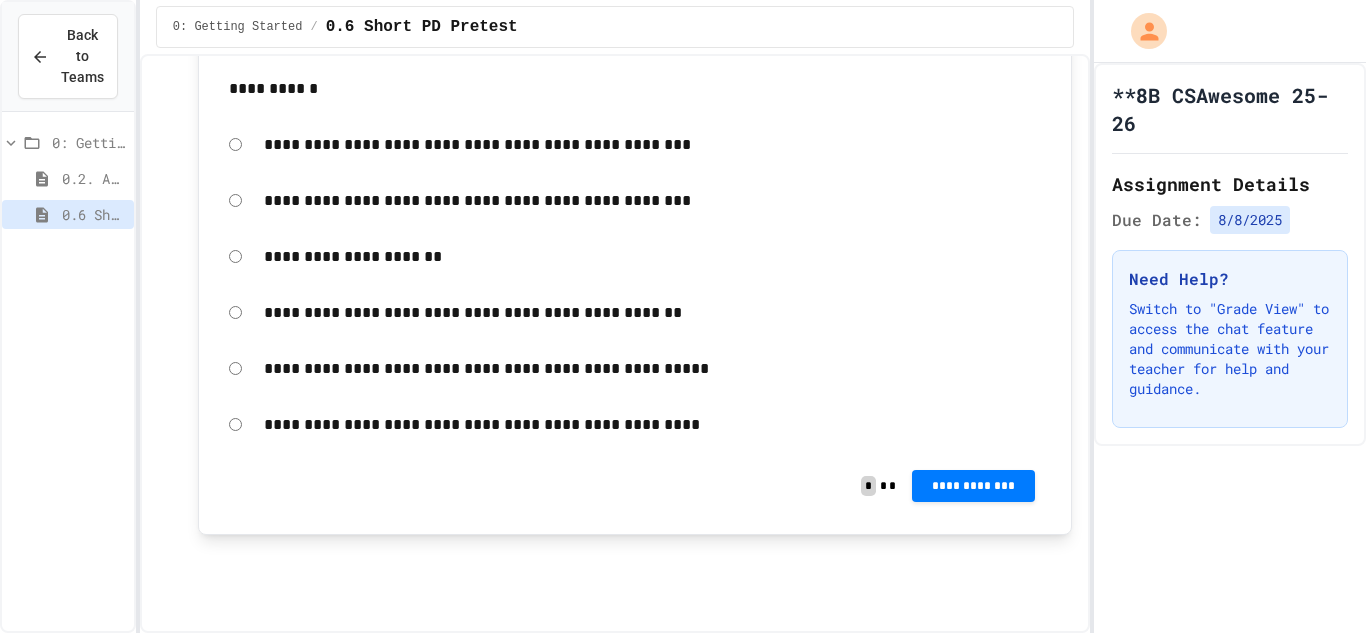 click on "**********" at bounding box center [635, -6356] 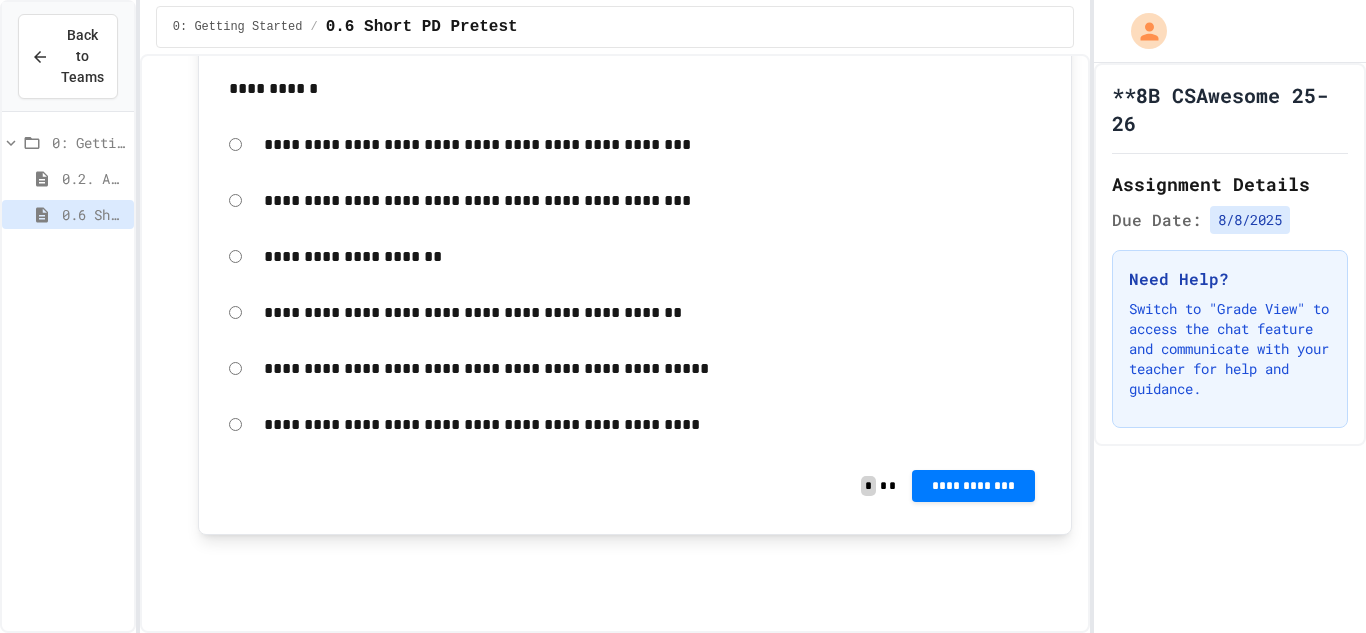 scroll, scrollTop: 14790, scrollLeft: 0, axis: vertical 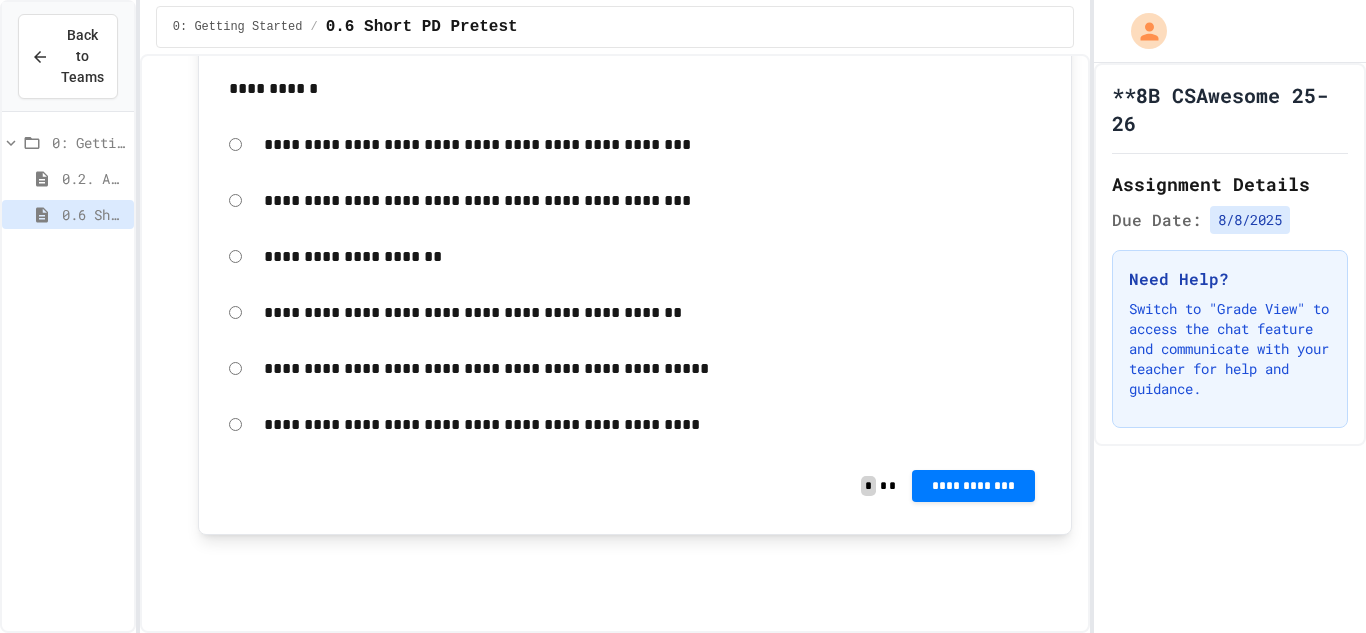click at bounding box center [635, 63] 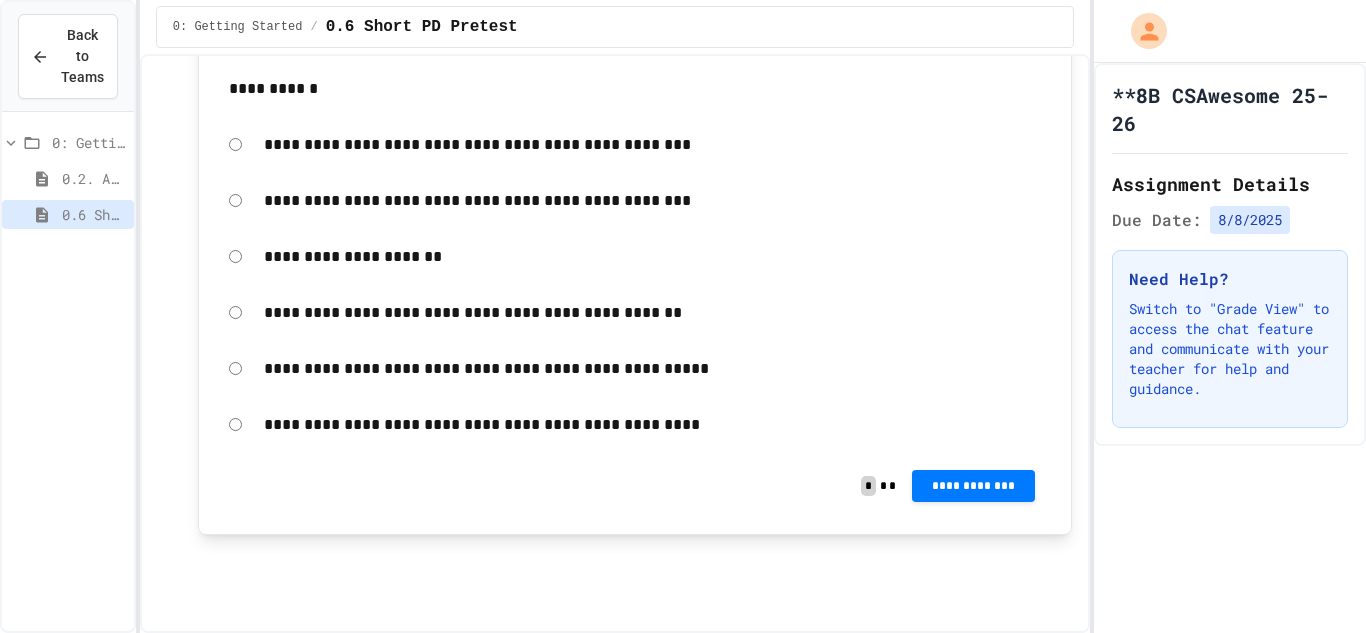 scroll, scrollTop: 15030, scrollLeft: 0, axis: vertical 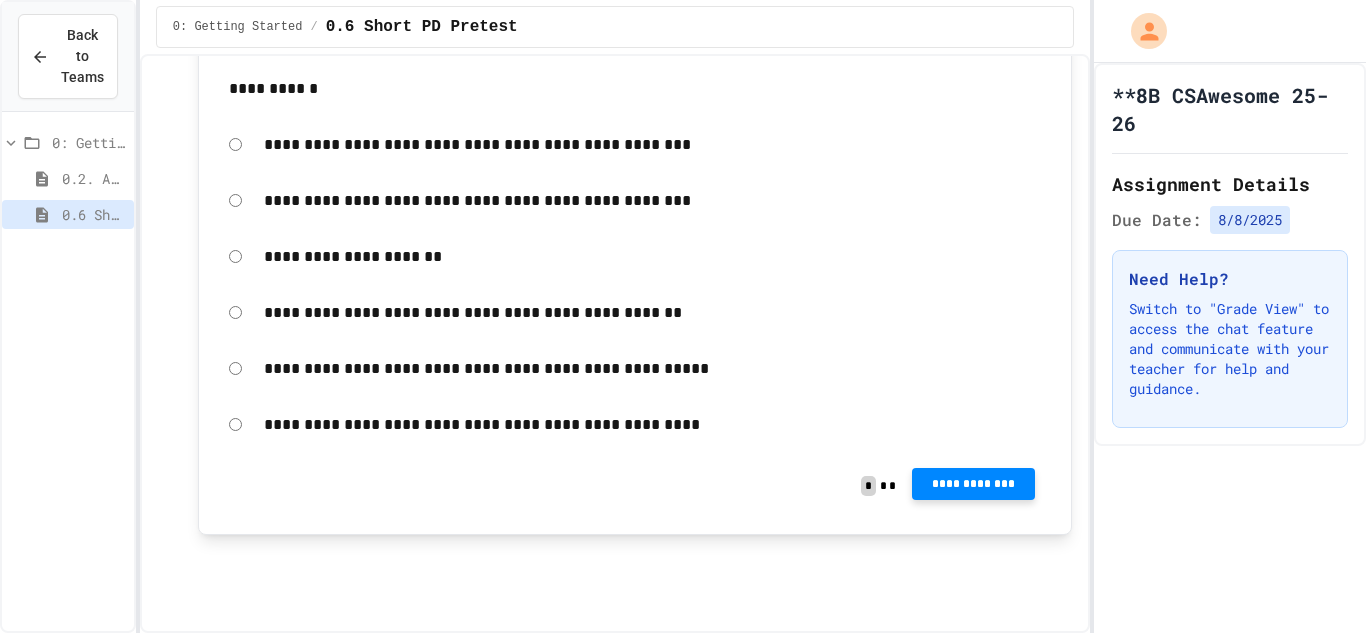 click on "**********" at bounding box center [973, 484] 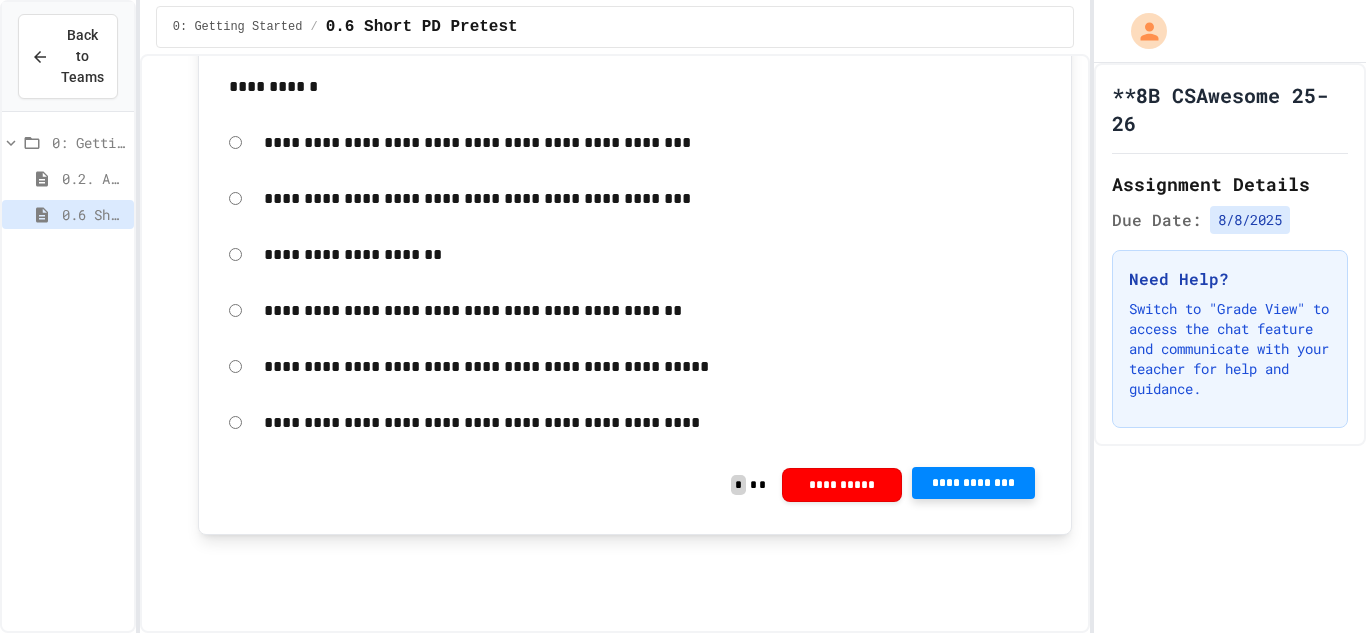 click 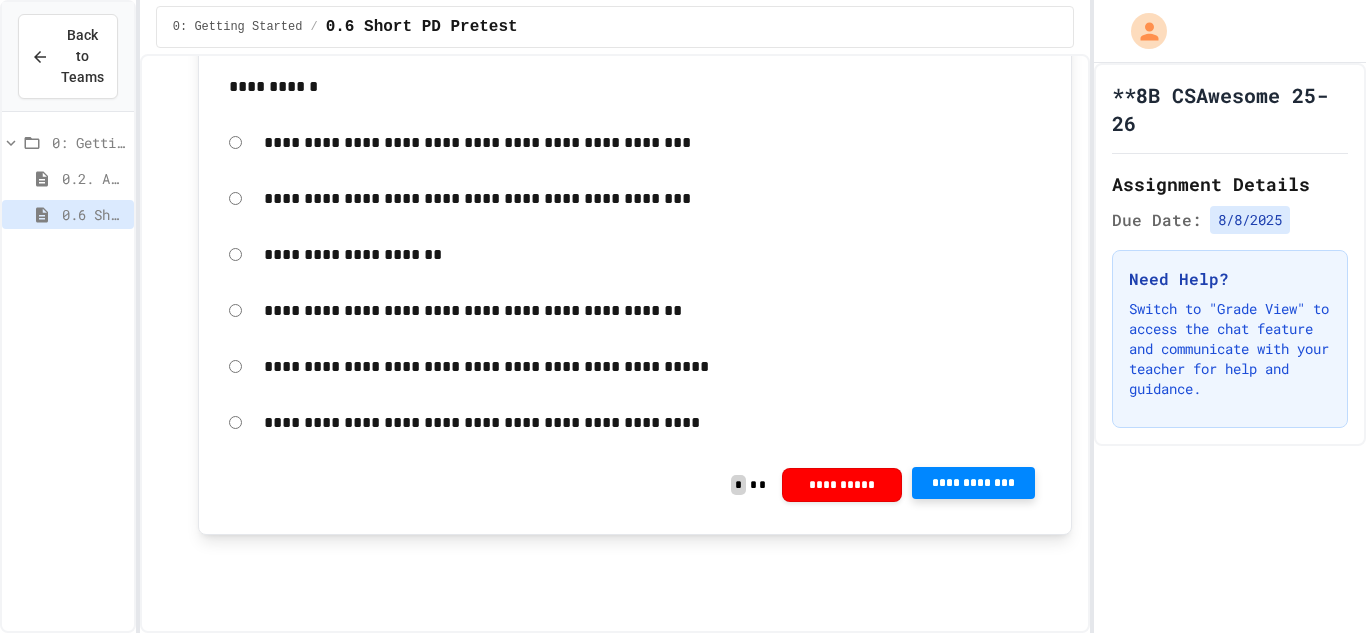 scroll, scrollTop: 13582, scrollLeft: 0, axis: vertical 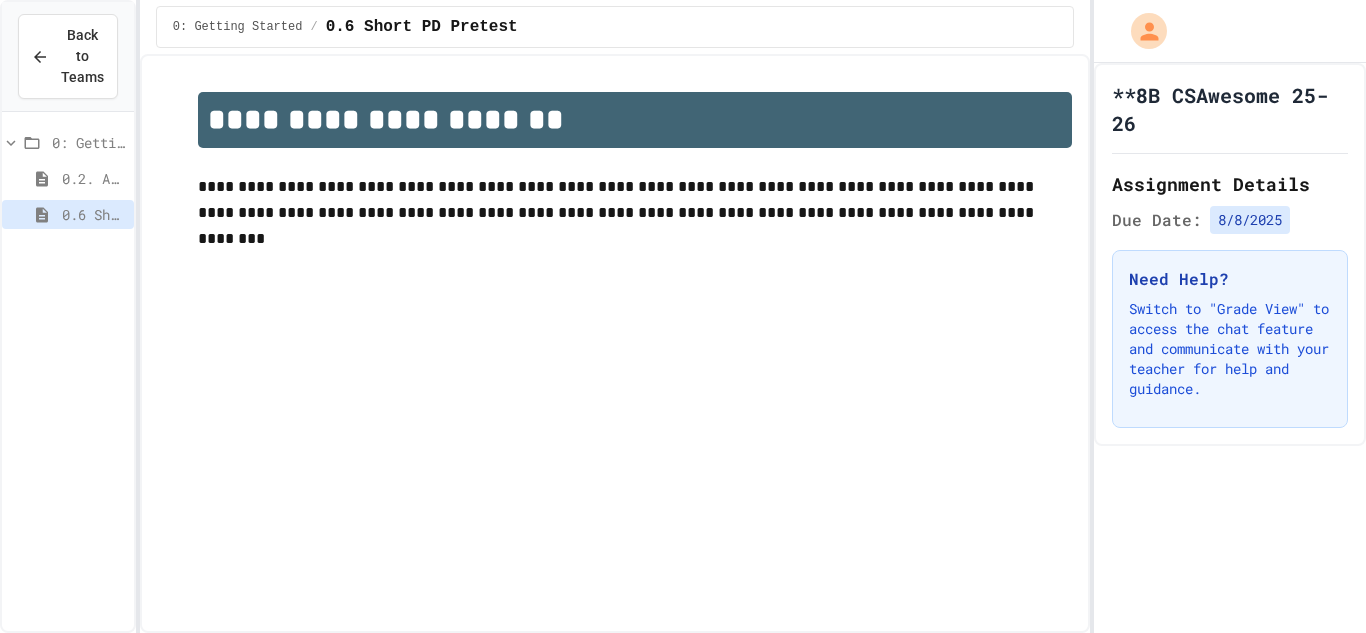 click on "**********" at bounding box center [615, 343] 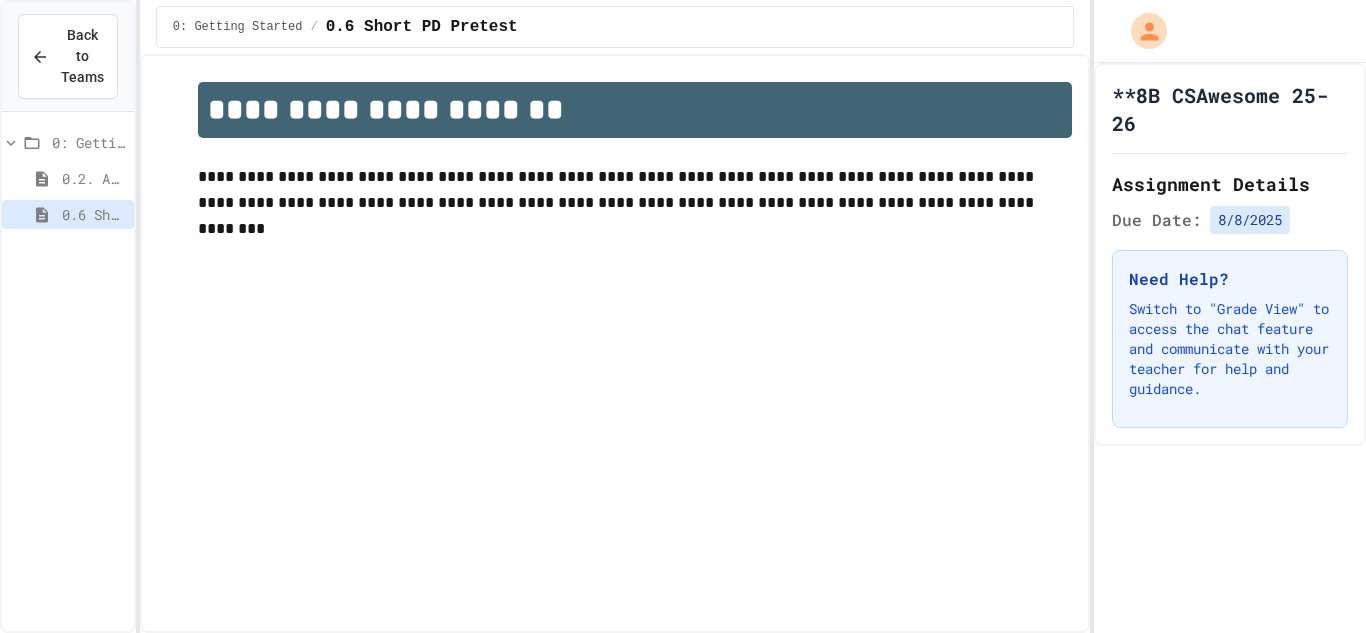 scroll, scrollTop: 0, scrollLeft: 0, axis: both 